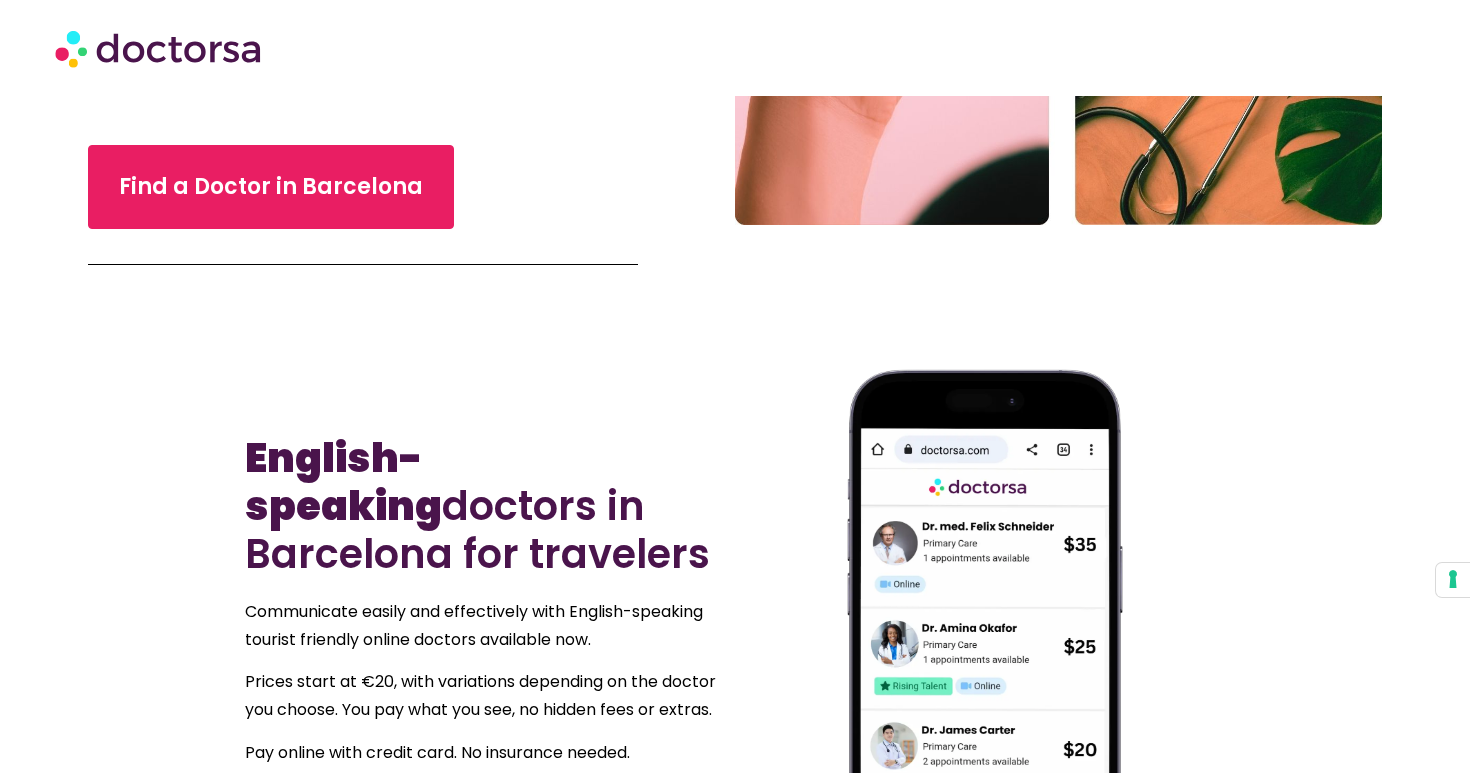 scroll, scrollTop: 622, scrollLeft: 0, axis: vertical 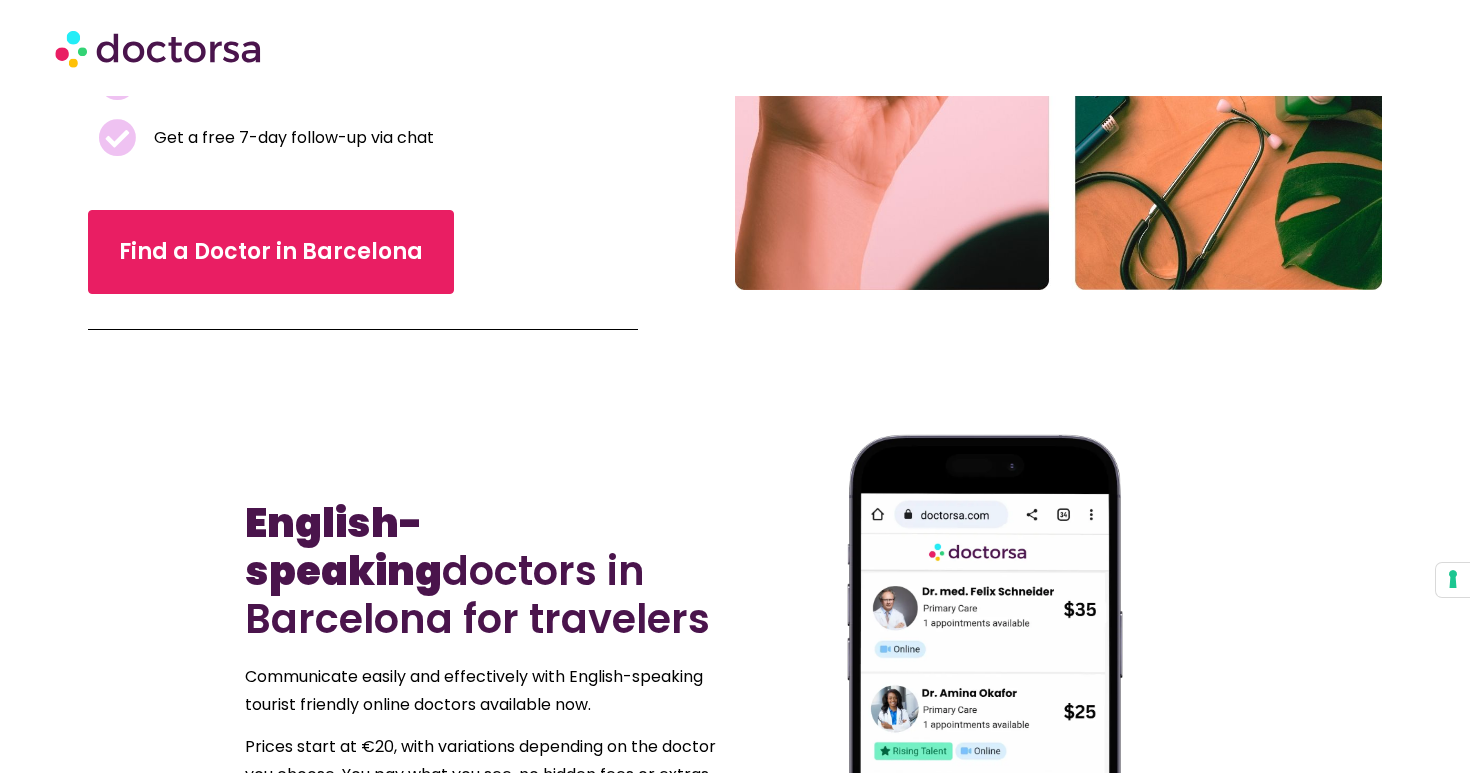 click on "Find a Doctor in Barcelona" at bounding box center [363, 235] 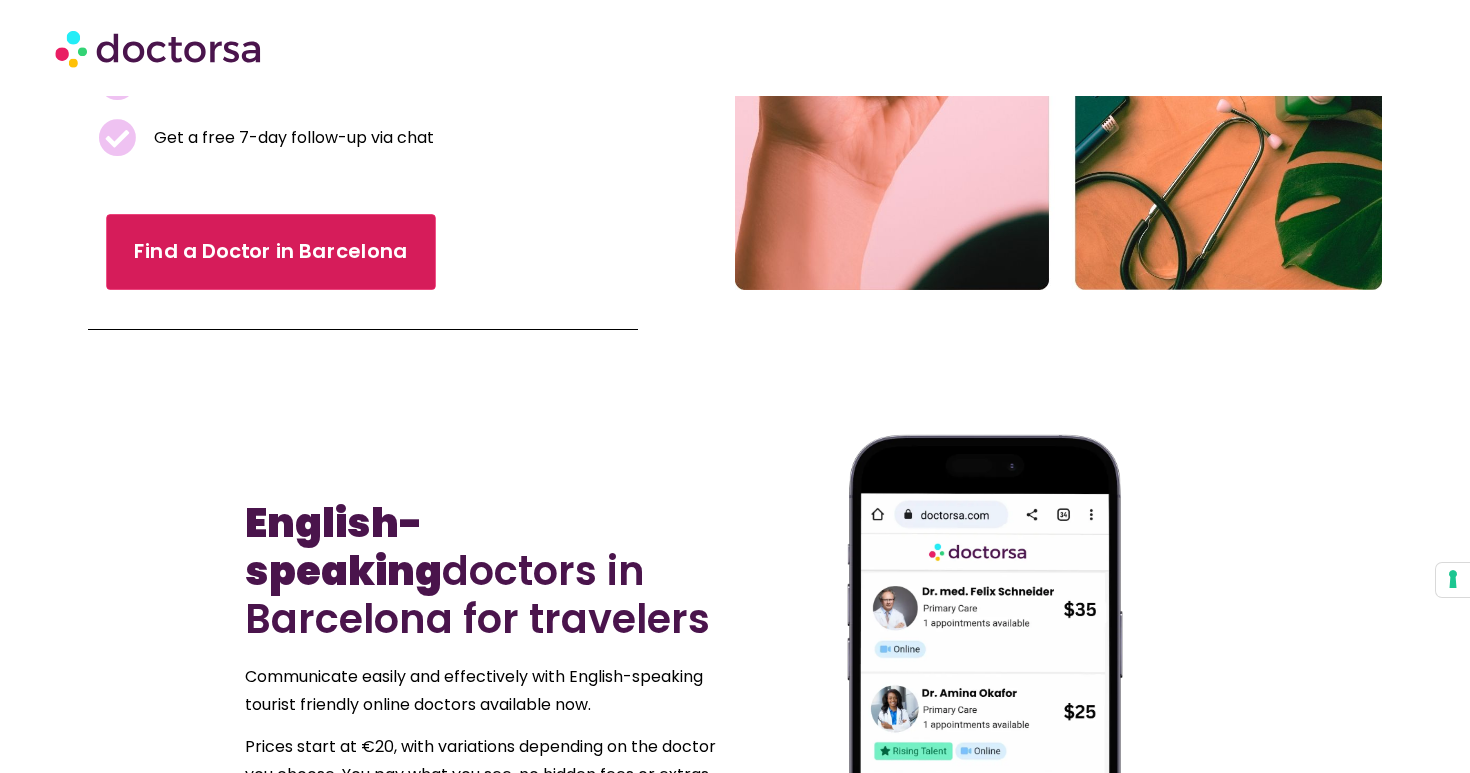 click on "Find a Doctor in Barcelona" at bounding box center (270, 252) 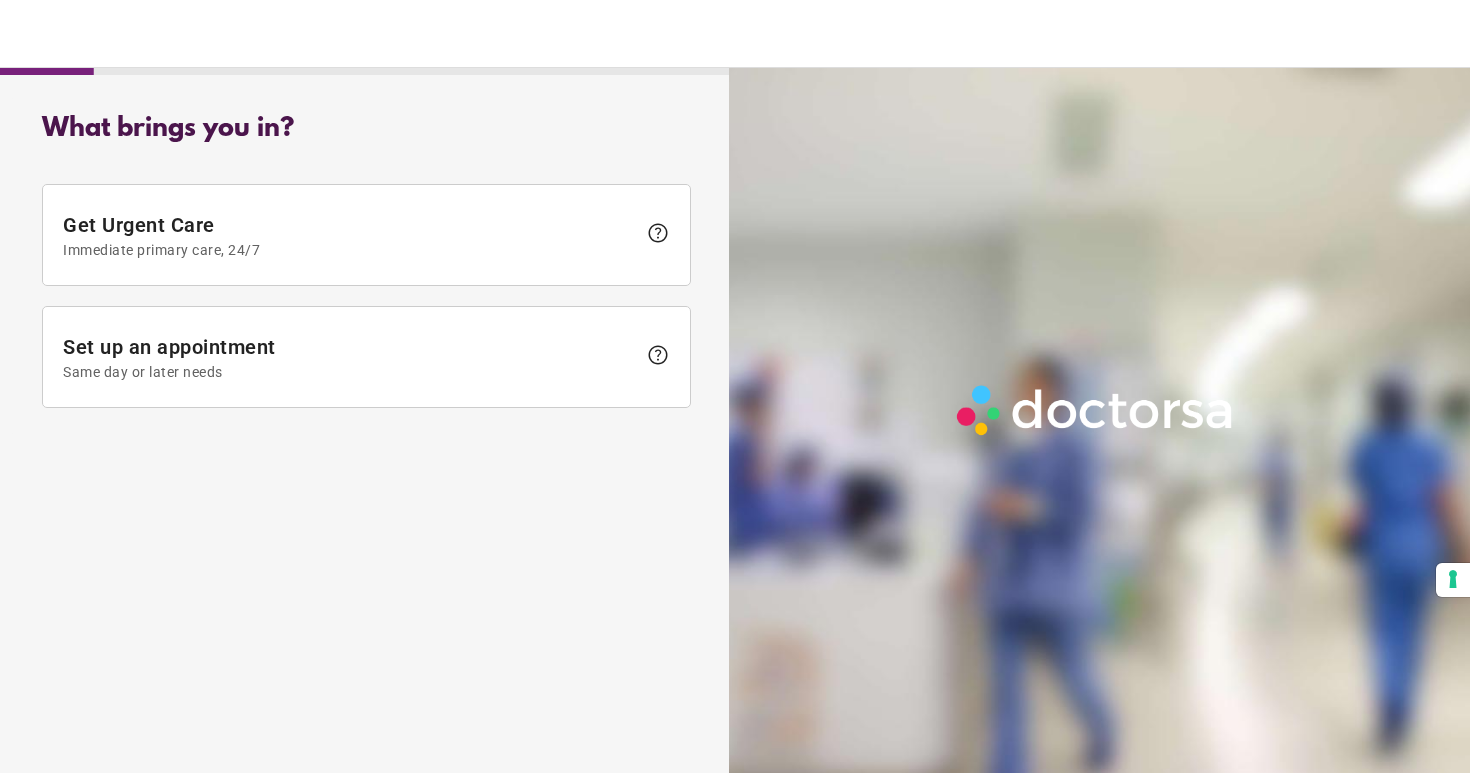 scroll, scrollTop: 0, scrollLeft: 0, axis: both 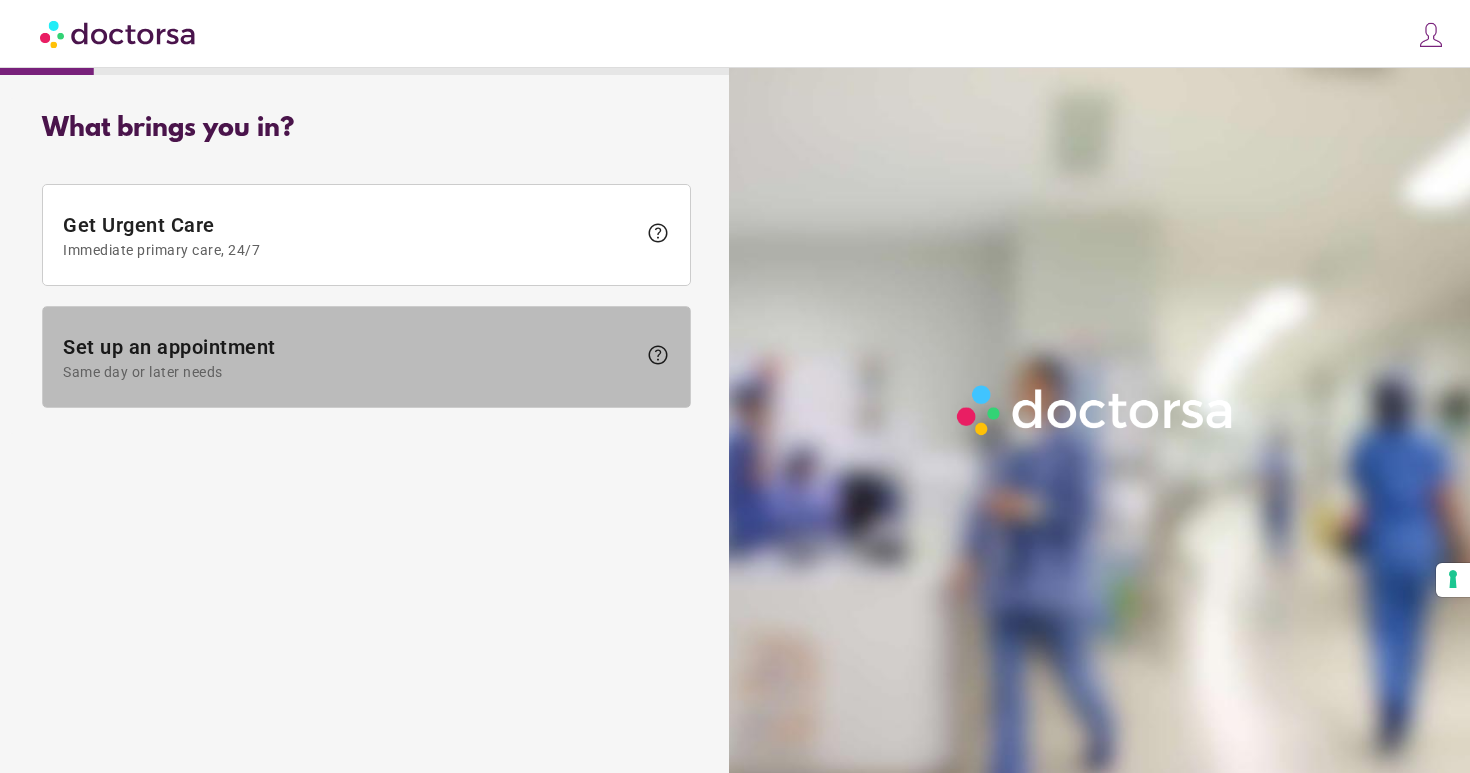 click at bounding box center (366, 357) 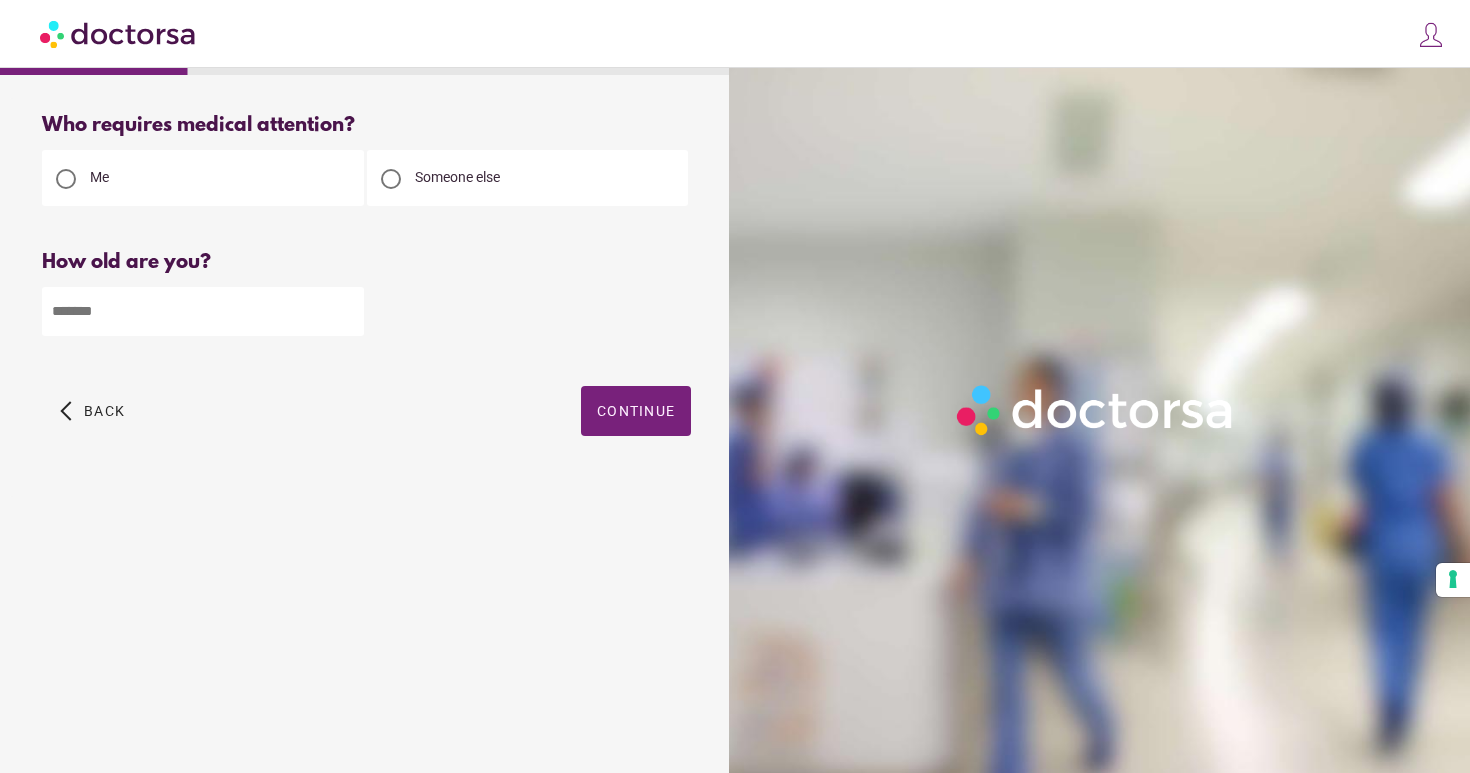 click at bounding box center [203, 311] 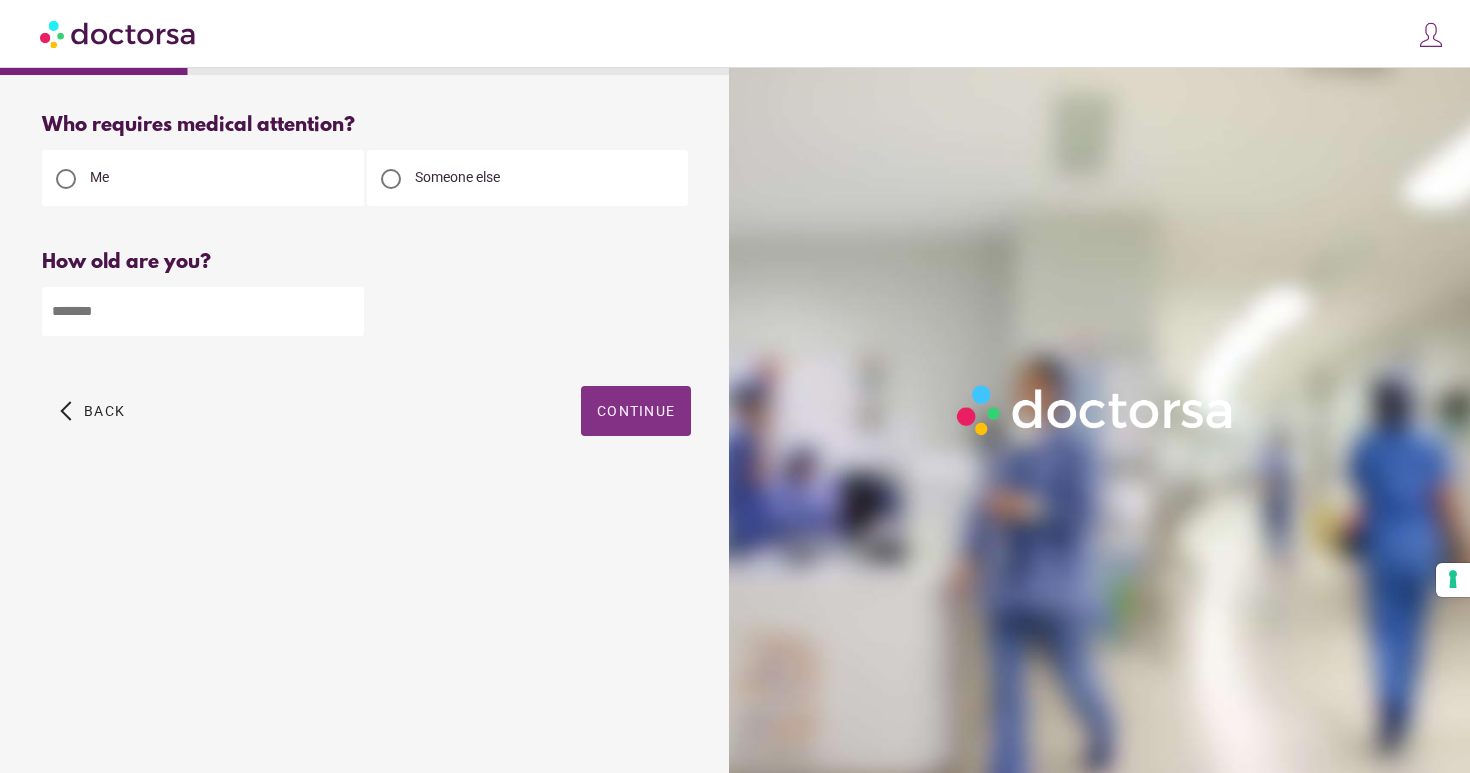 type on "**" 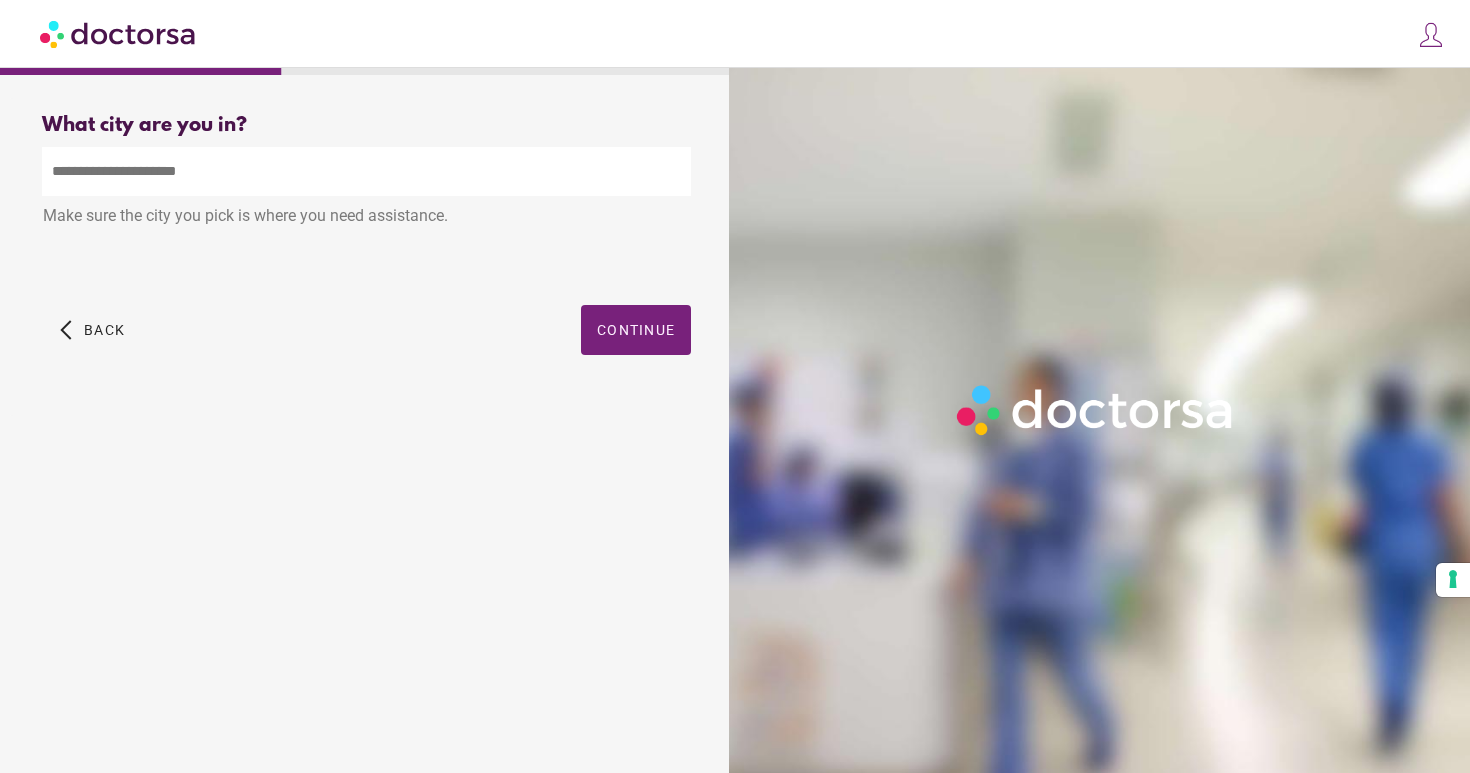 click at bounding box center [366, 171] 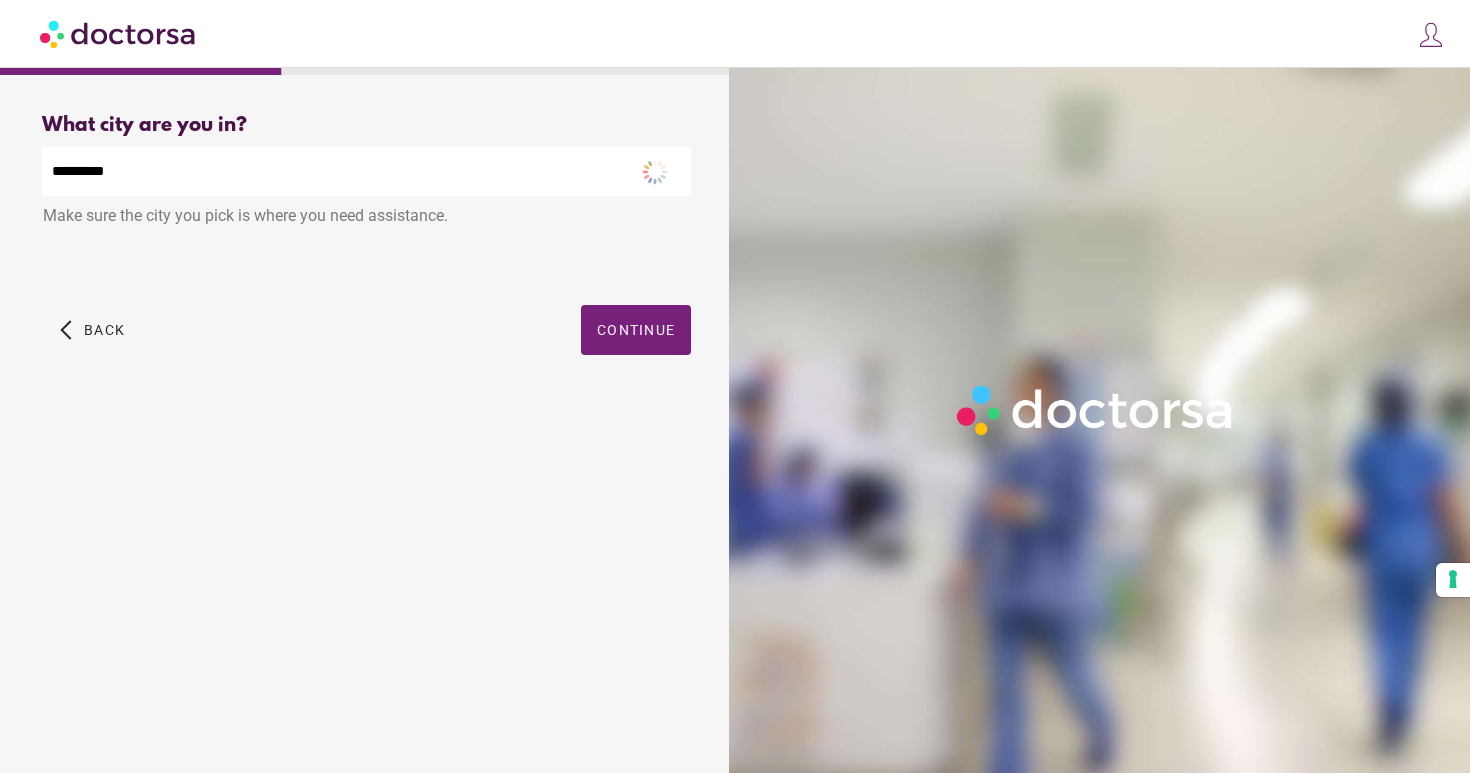 type on "*********" 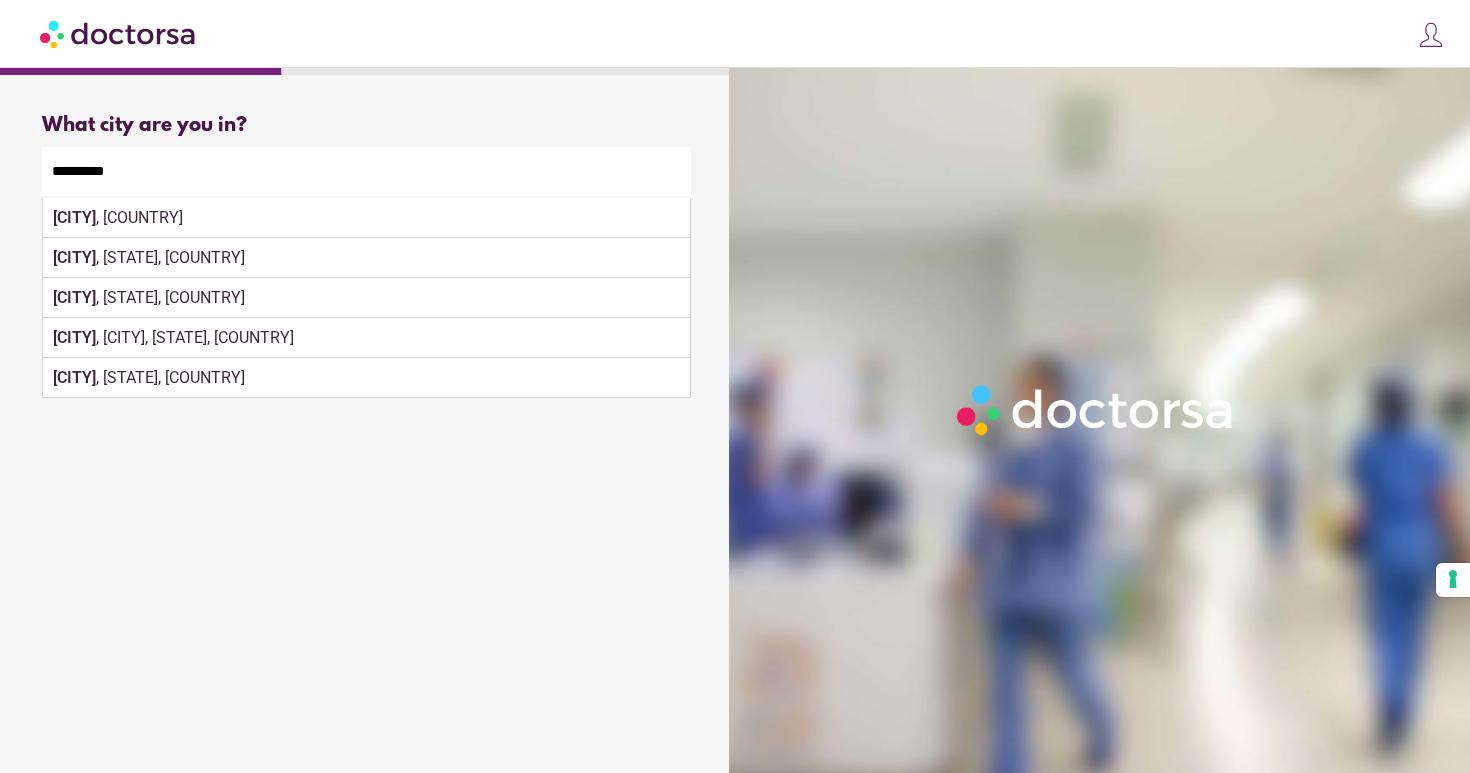click on "Barcelona , Spain" at bounding box center (366, 218) 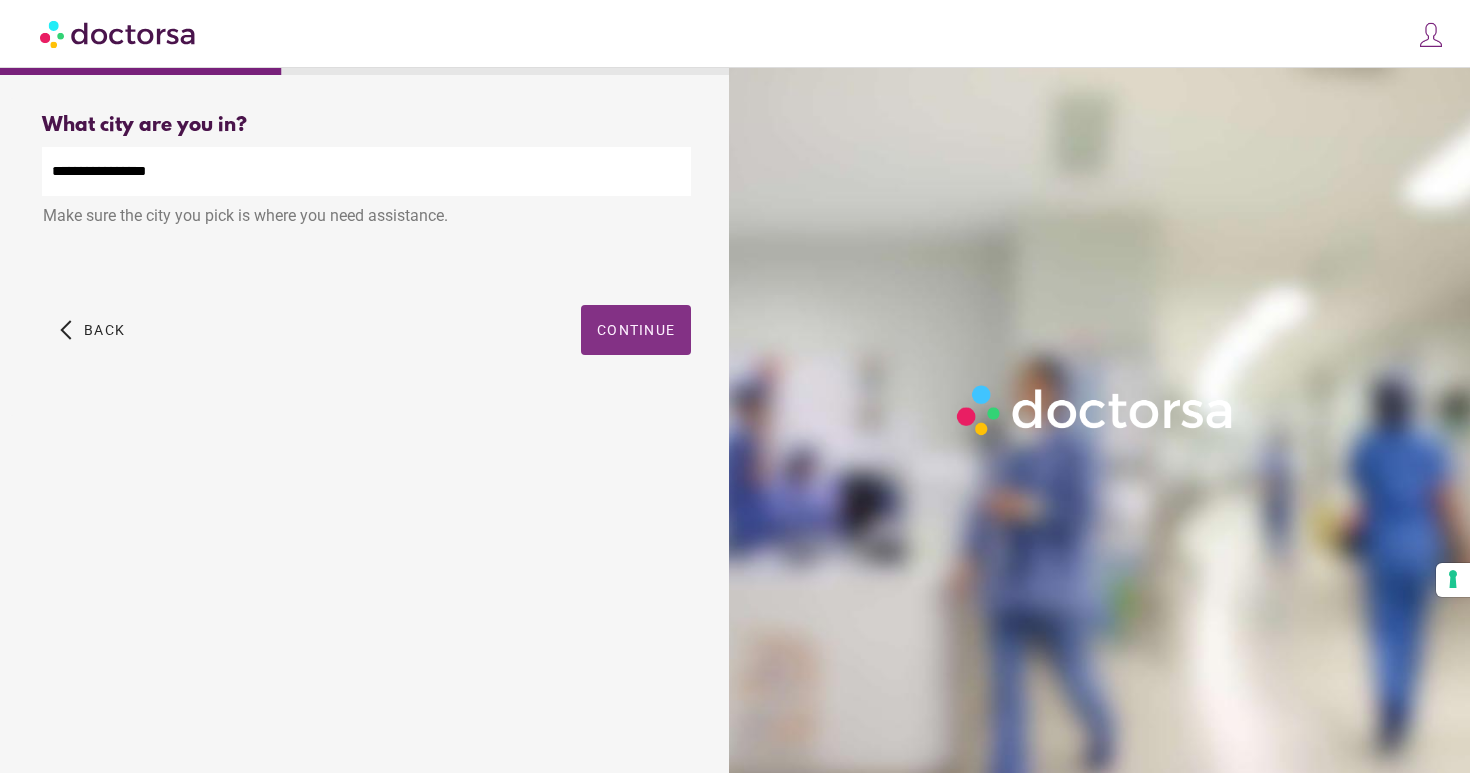 click on "**********" at bounding box center [366, 257] 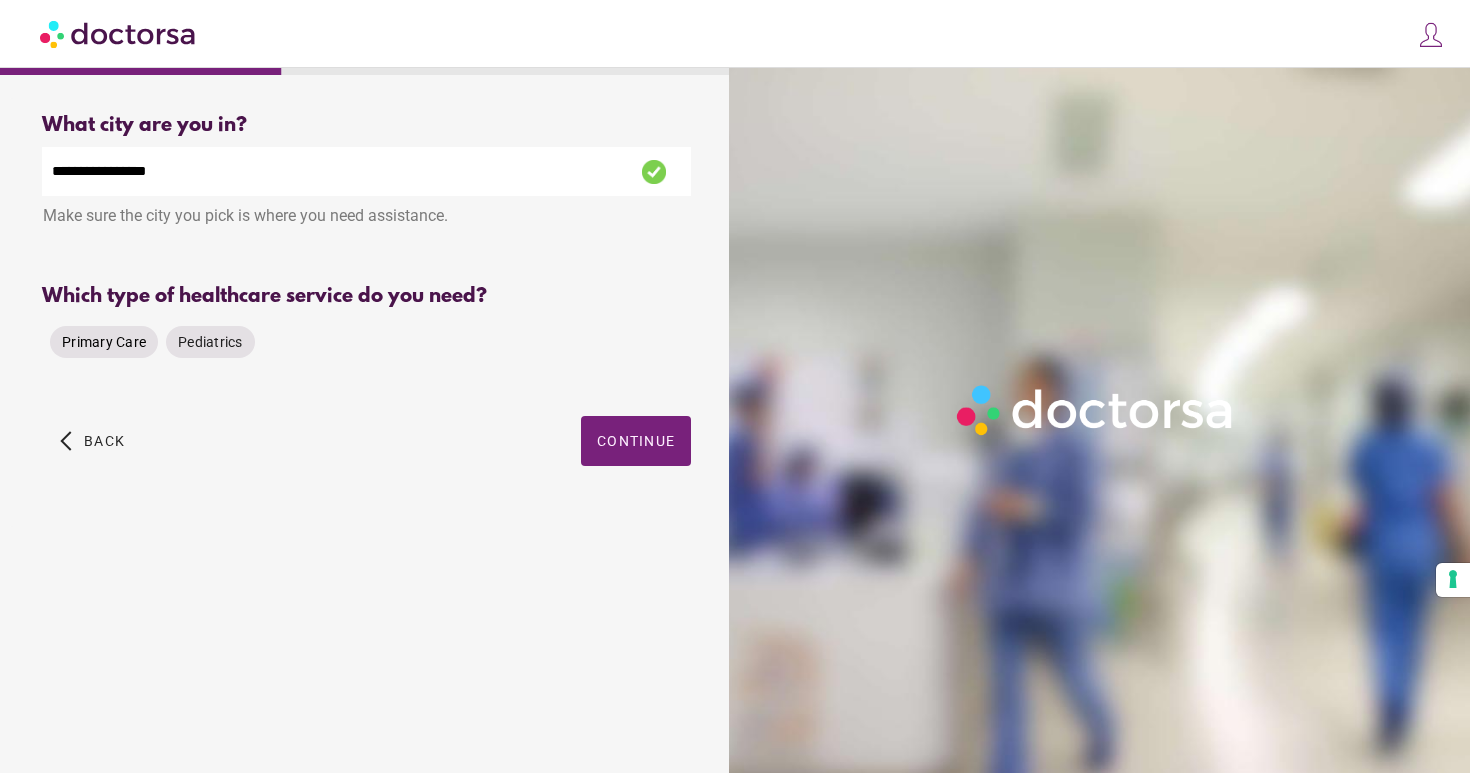 click on "Primary Care" at bounding box center (104, 342) 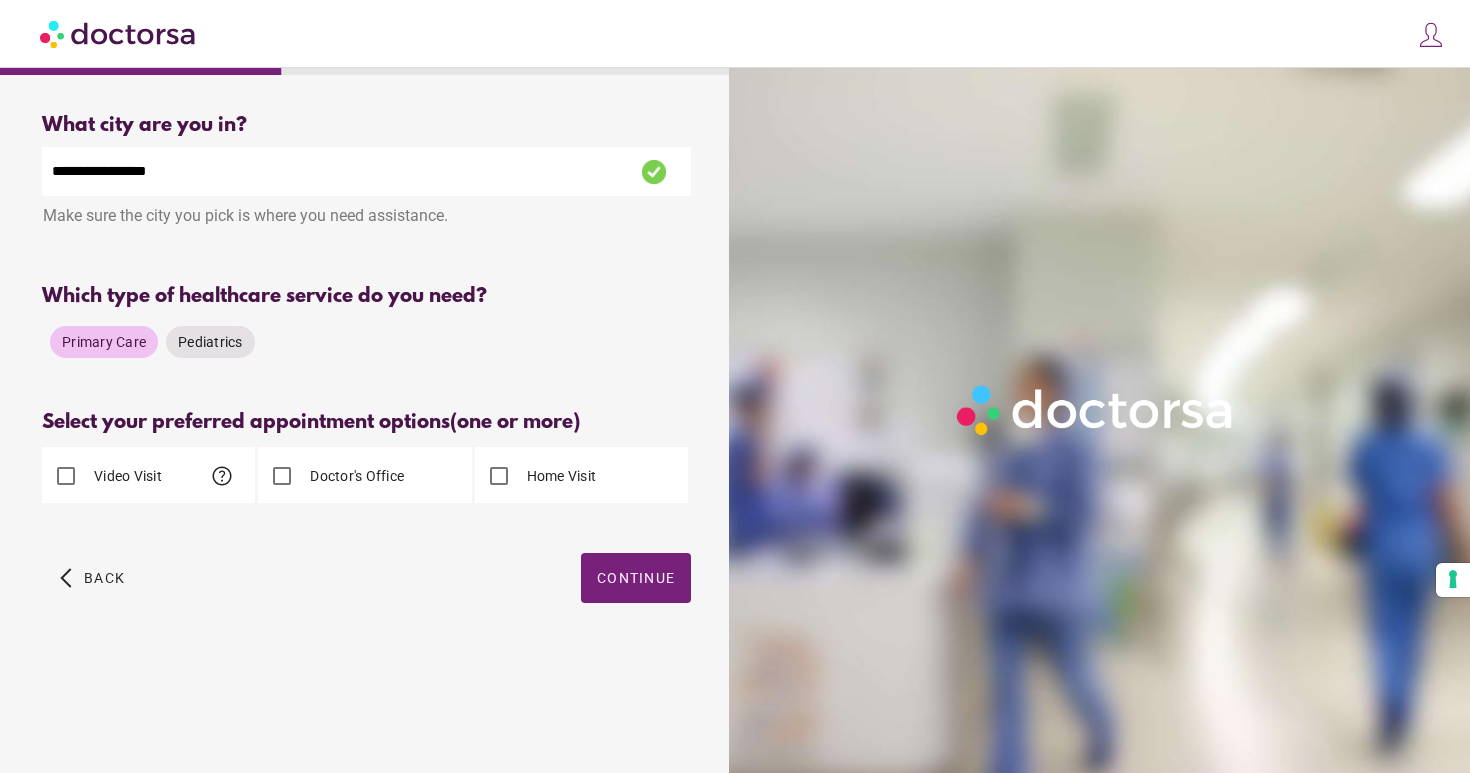 click on "Video Visit" at bounding box center [126, 476] 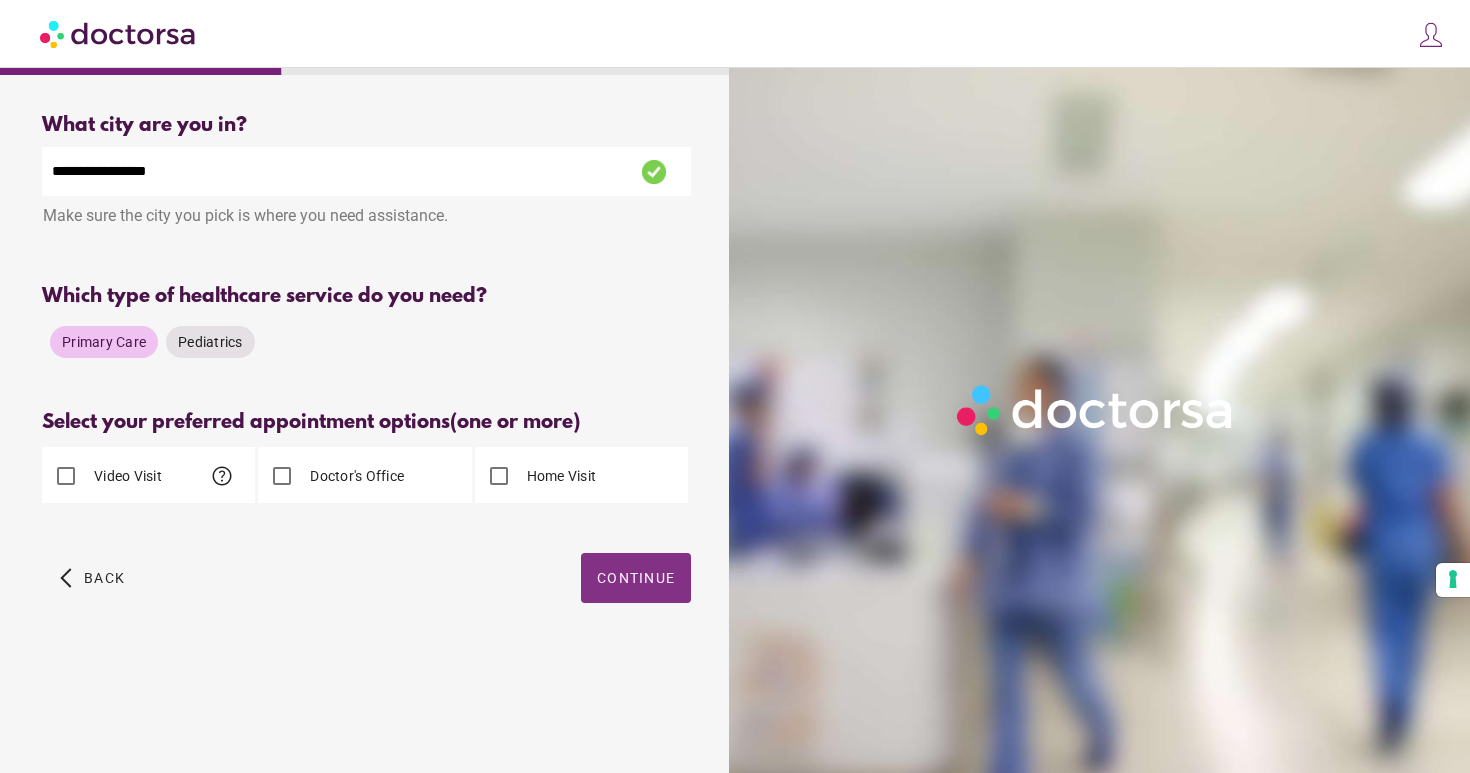 click at bounding box center (636, 578) 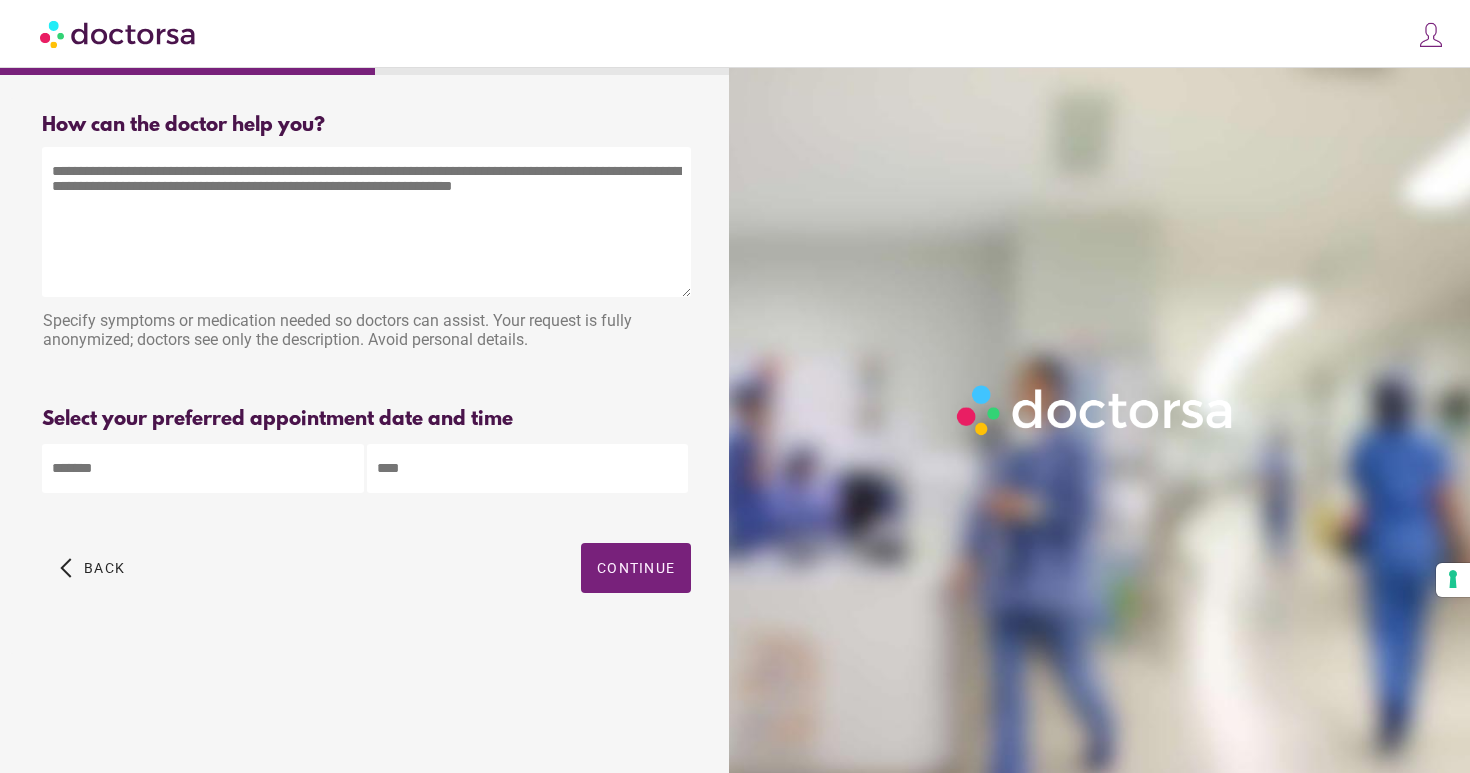click at bounding box center [366, 222] 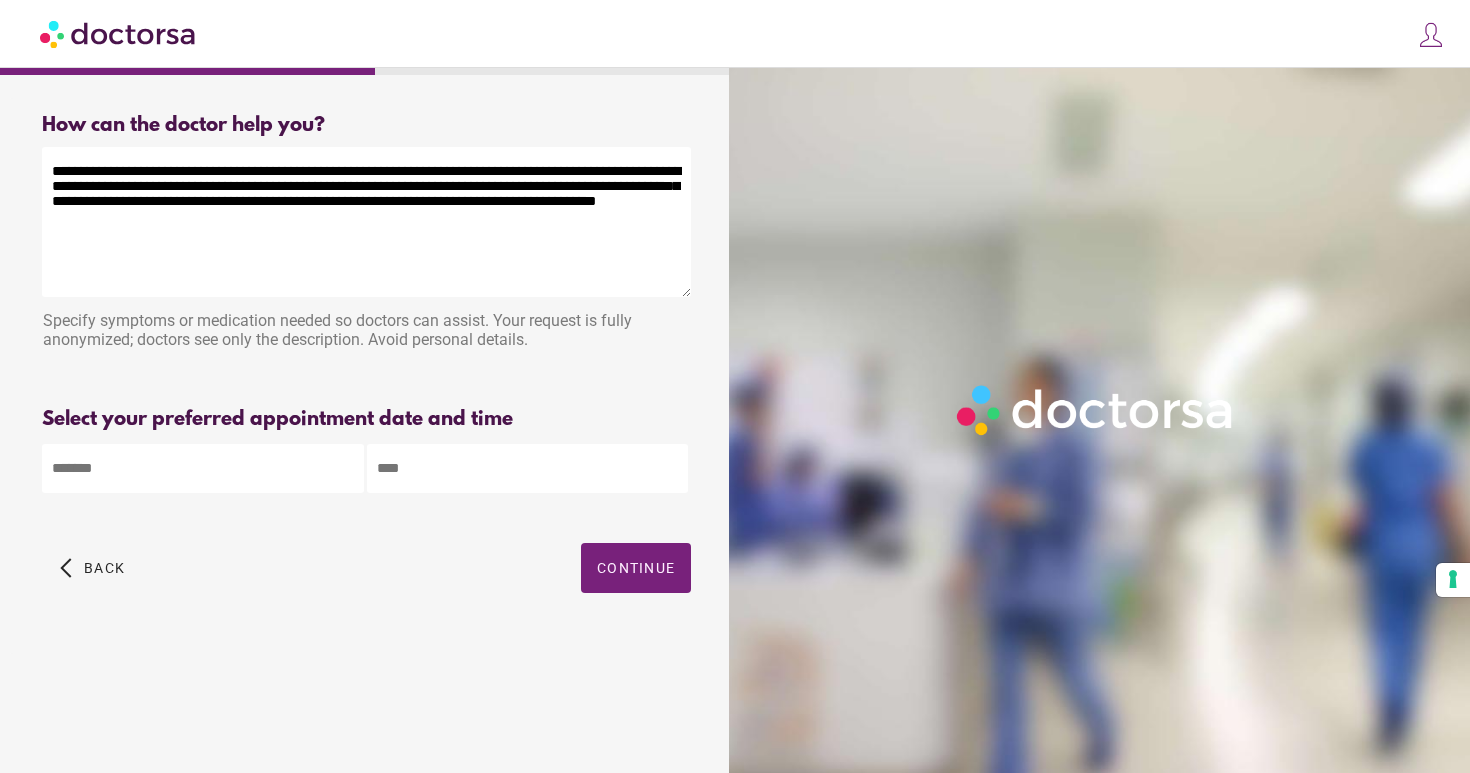 type on "**********" 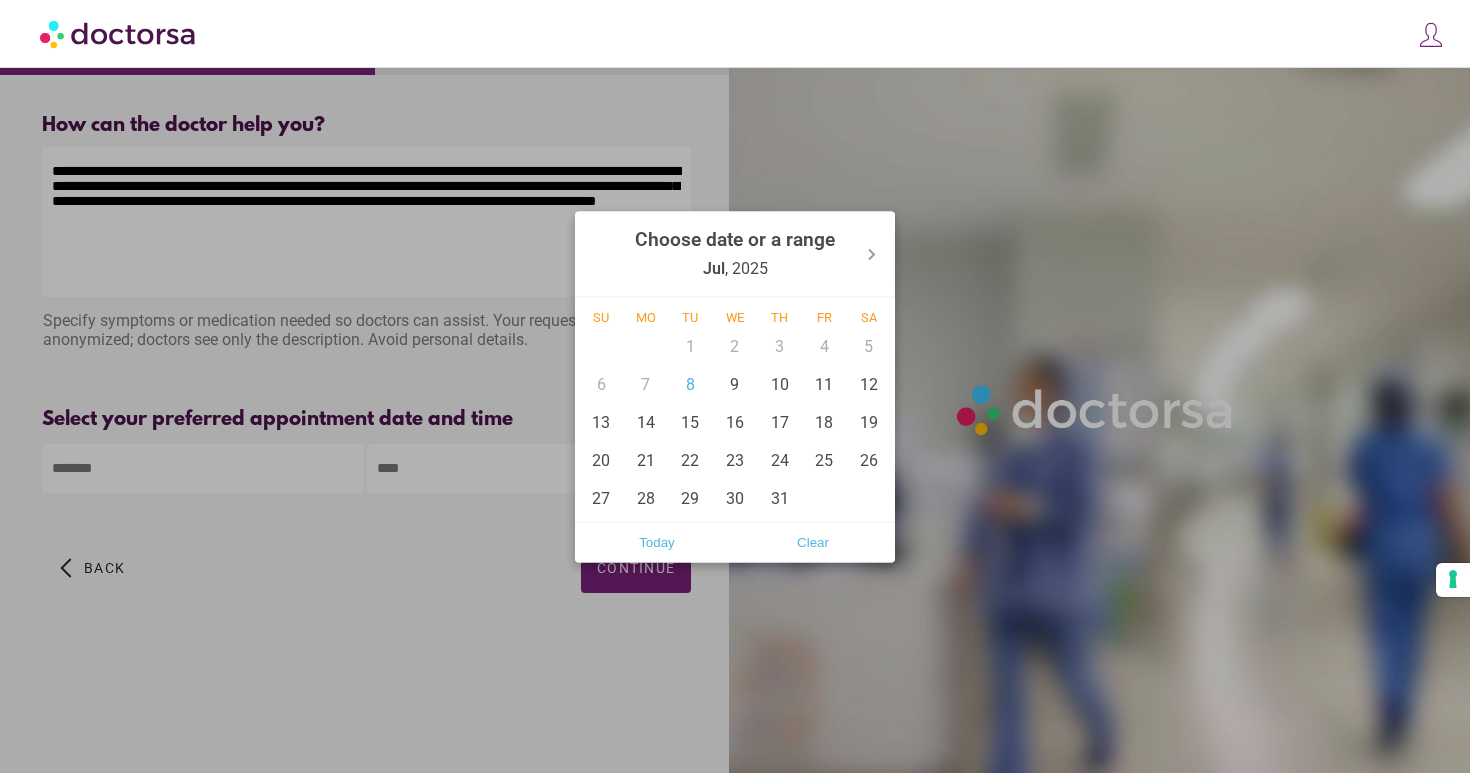 click on "**********" at bounding box center (735, 386) 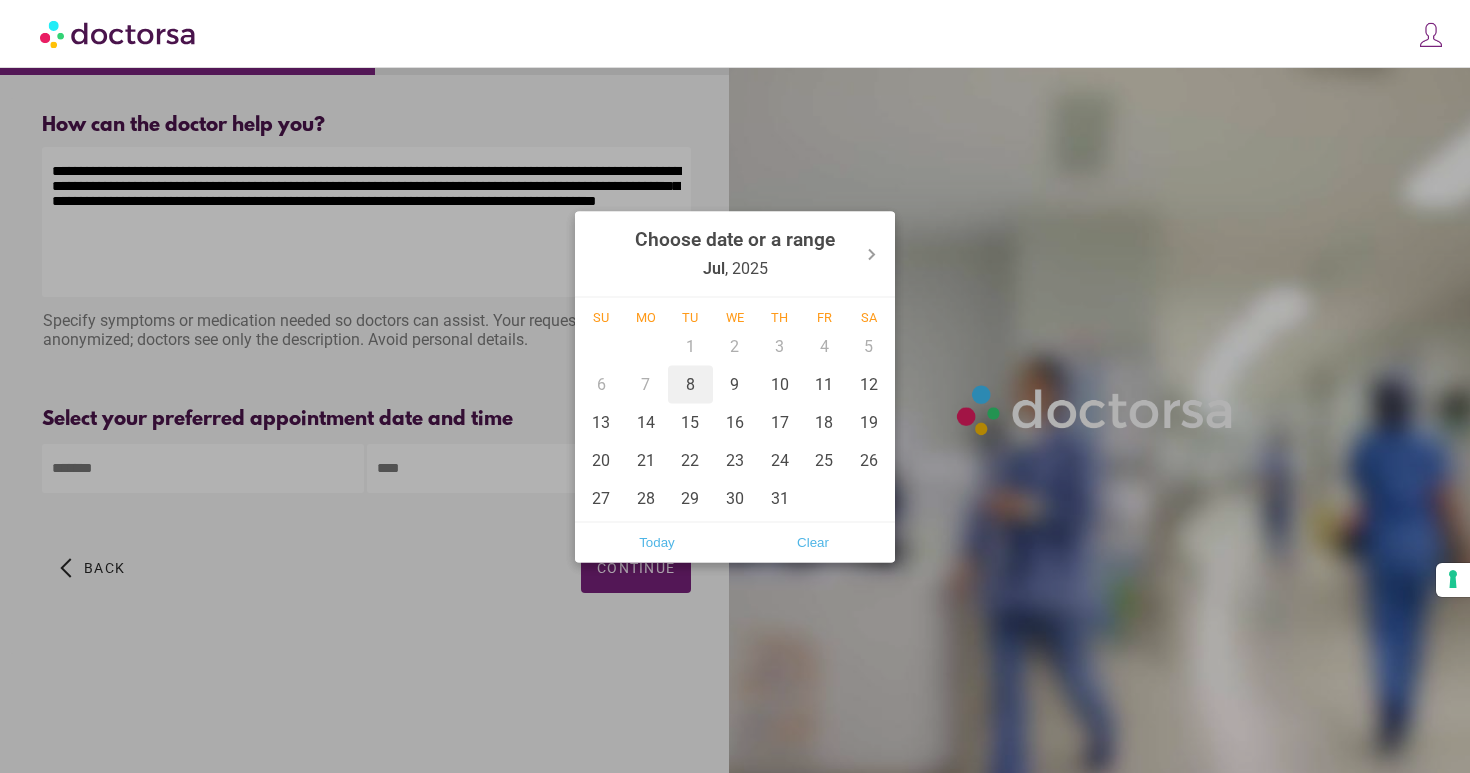 click on "8" at bounding box center (690, 384) 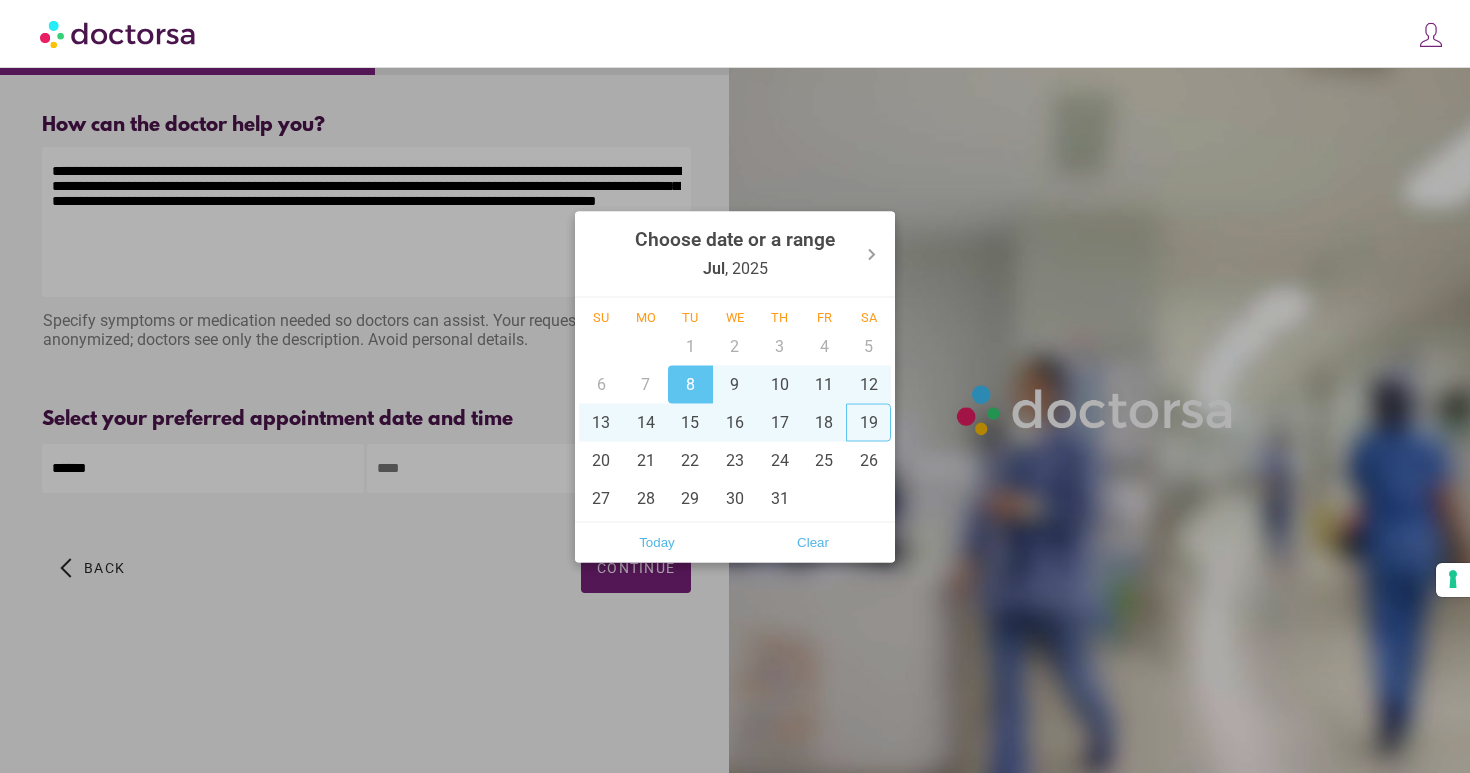 click on "19" at bounding box center (868, 422) 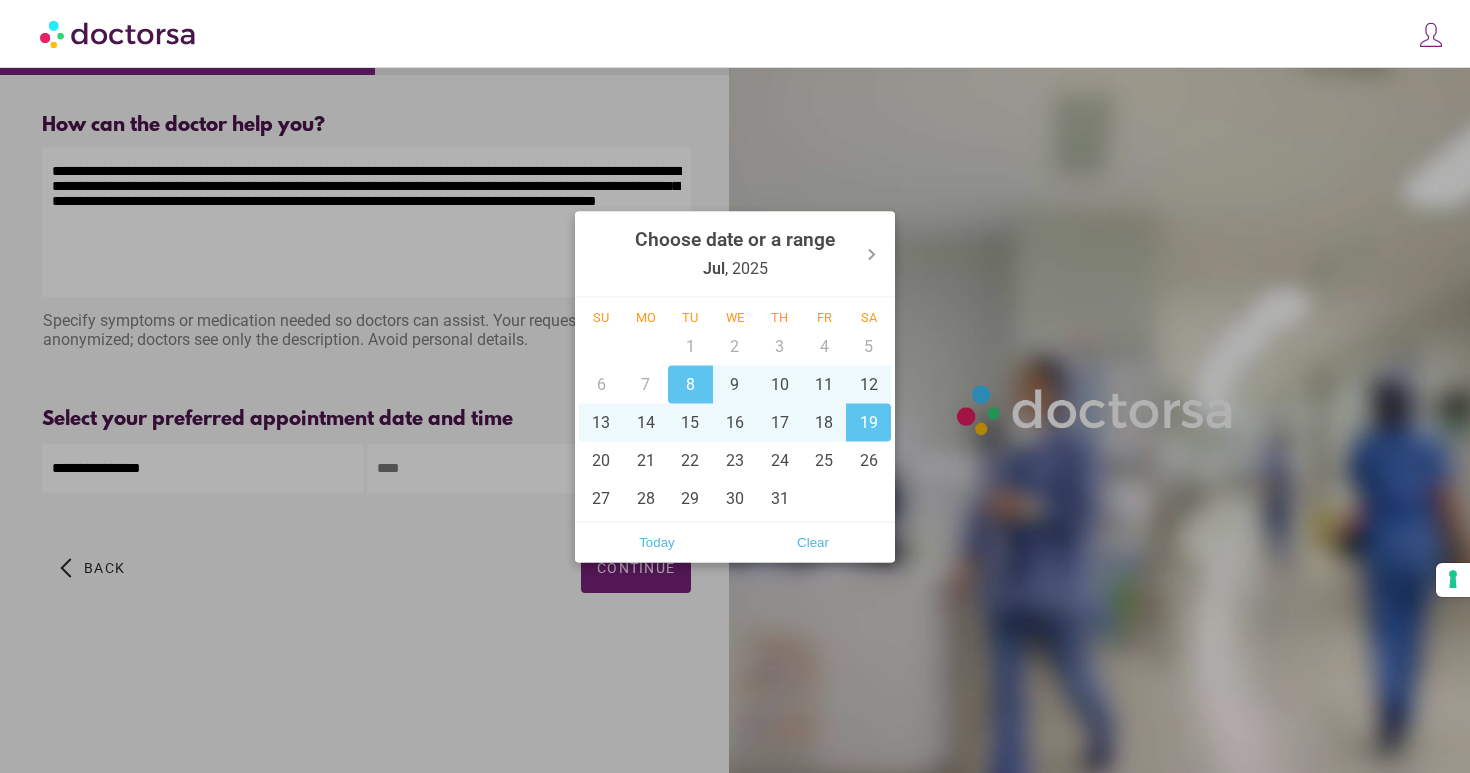 click at bounding box center (735, 386) 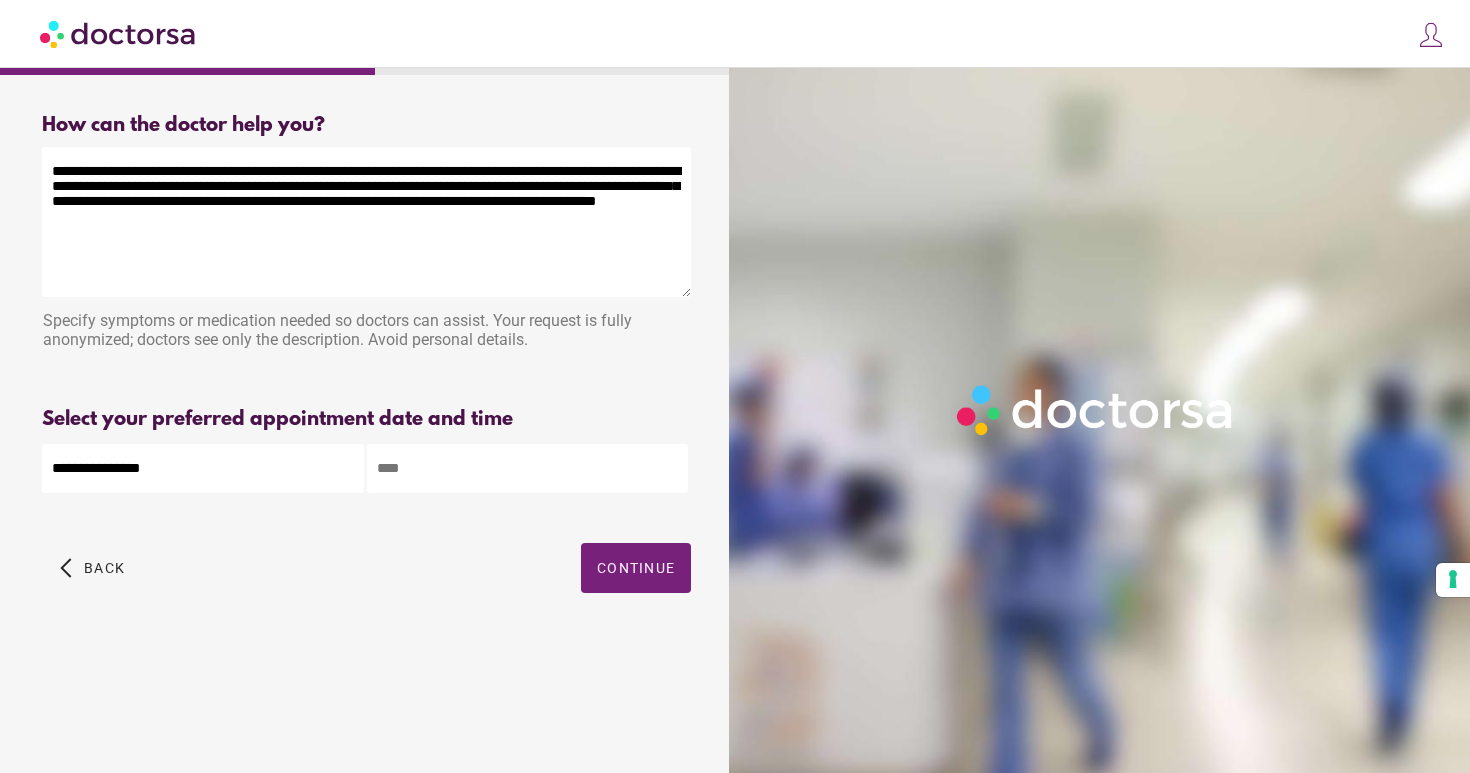 click at bounding box center [528, 468] 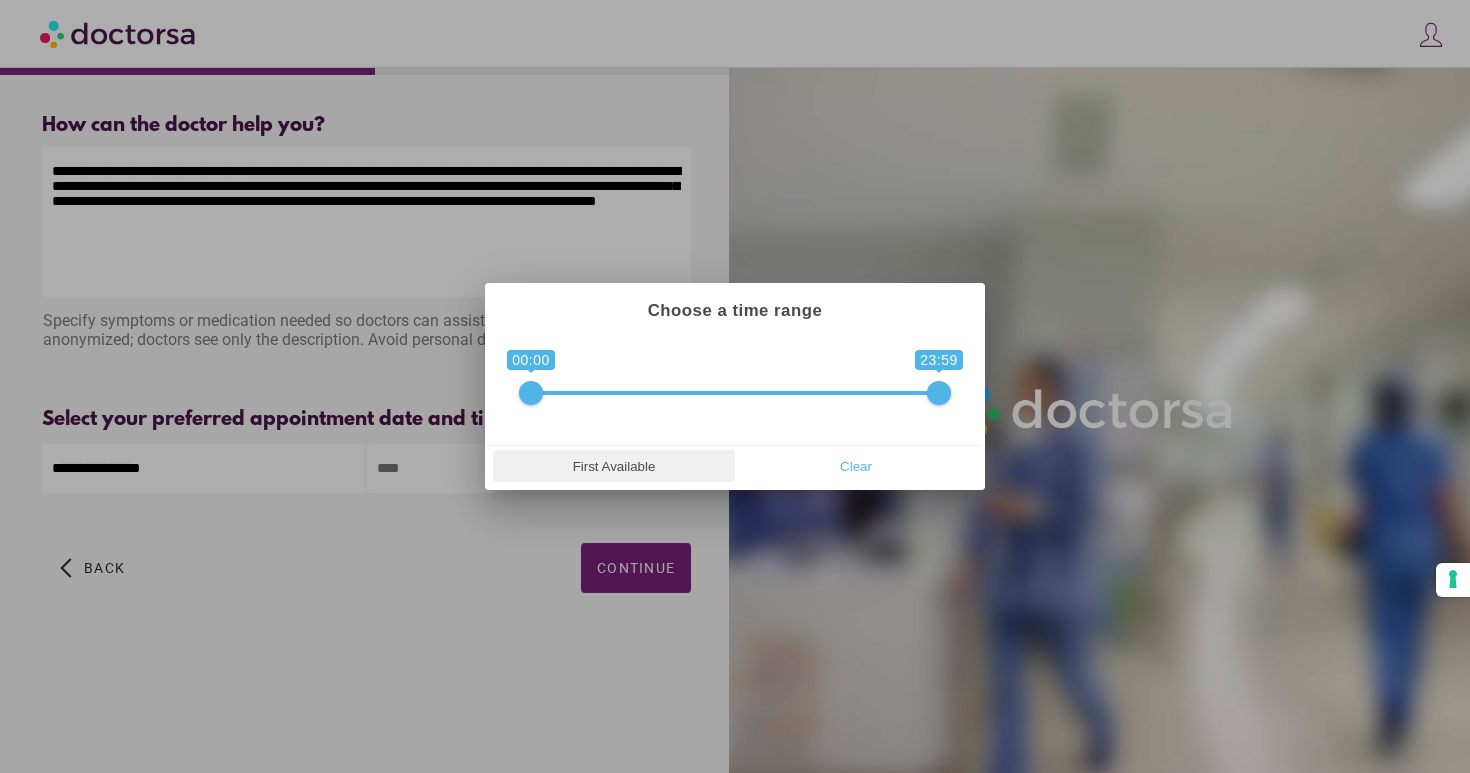 click on "First Available" at bounding box center (614, 466) 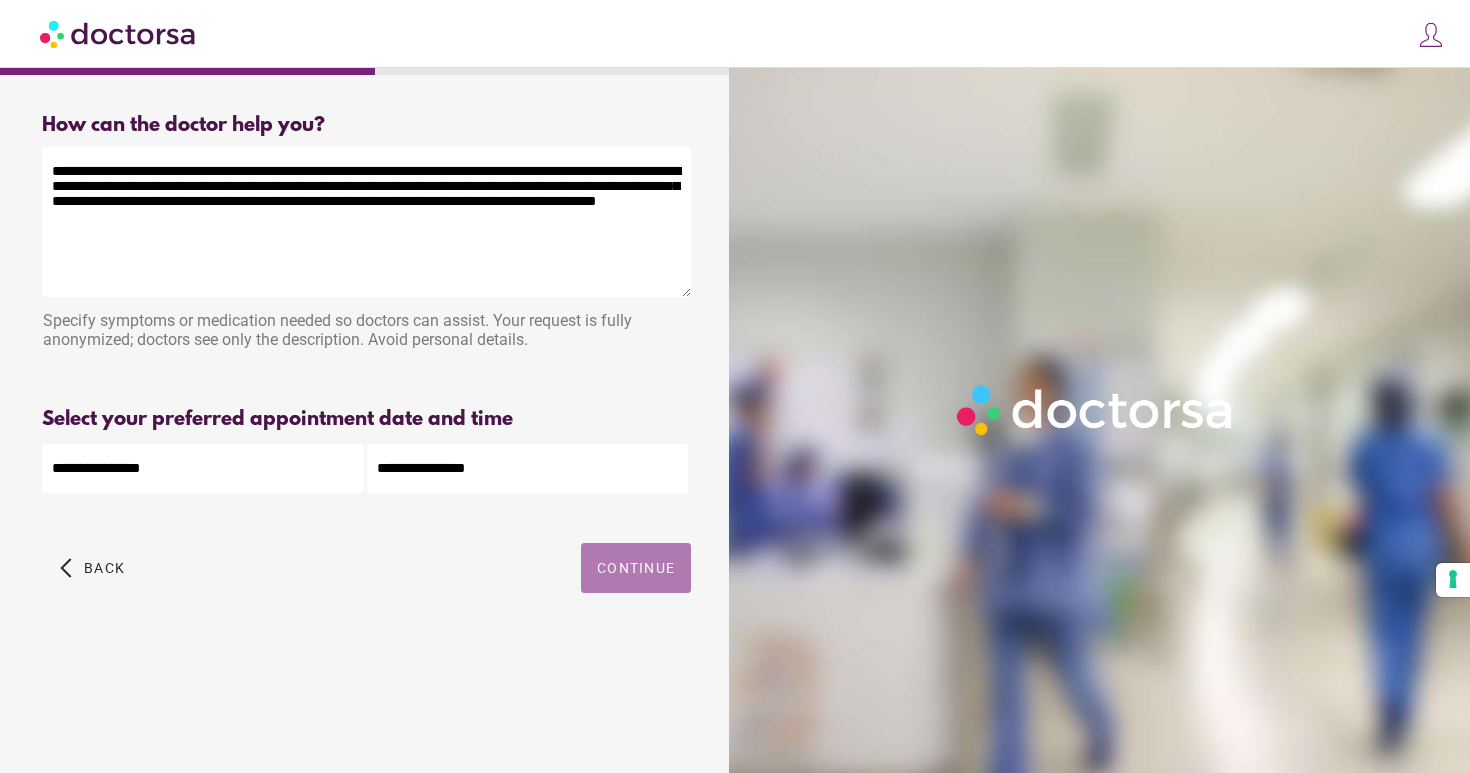 click at bounding box center (636, 568) 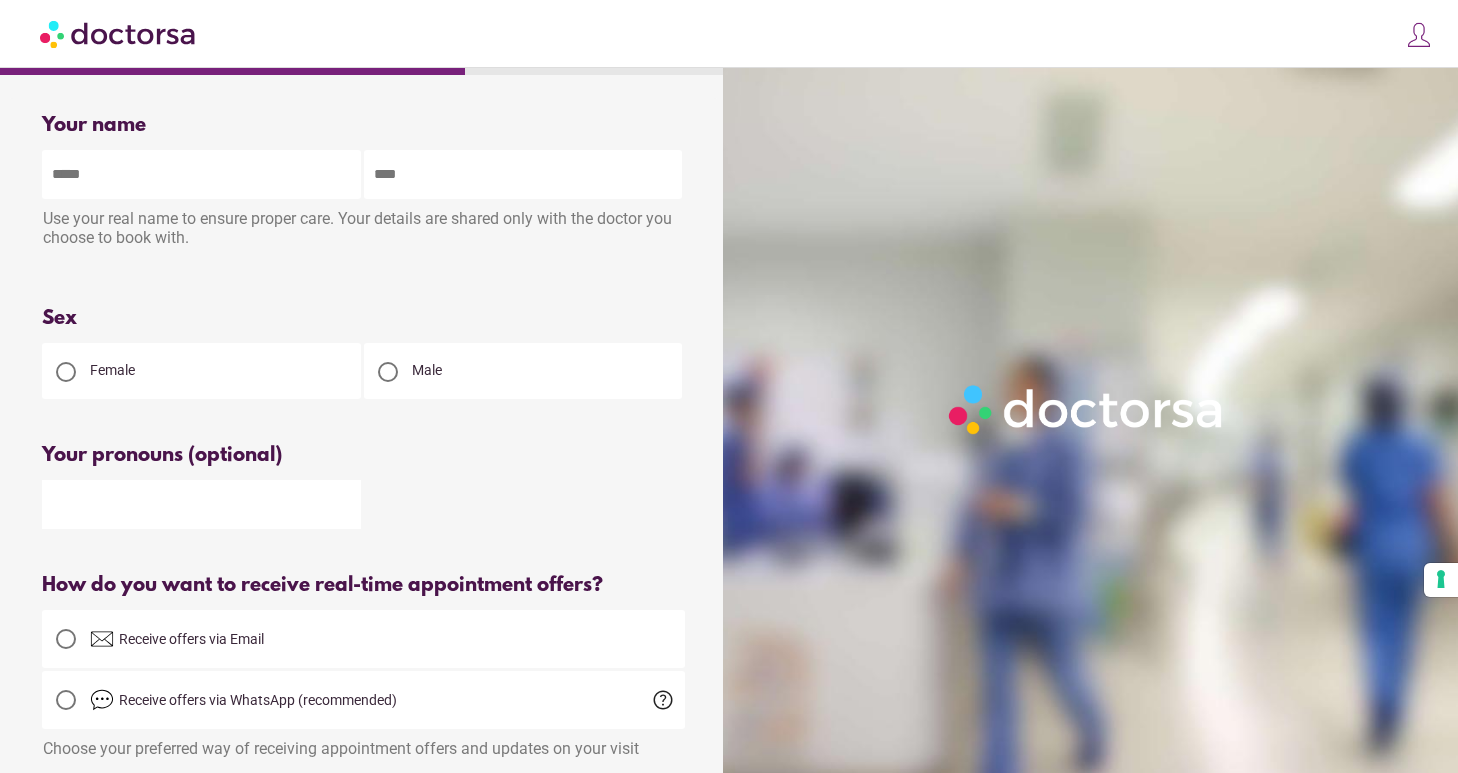 click at bounding box center [201, 174] 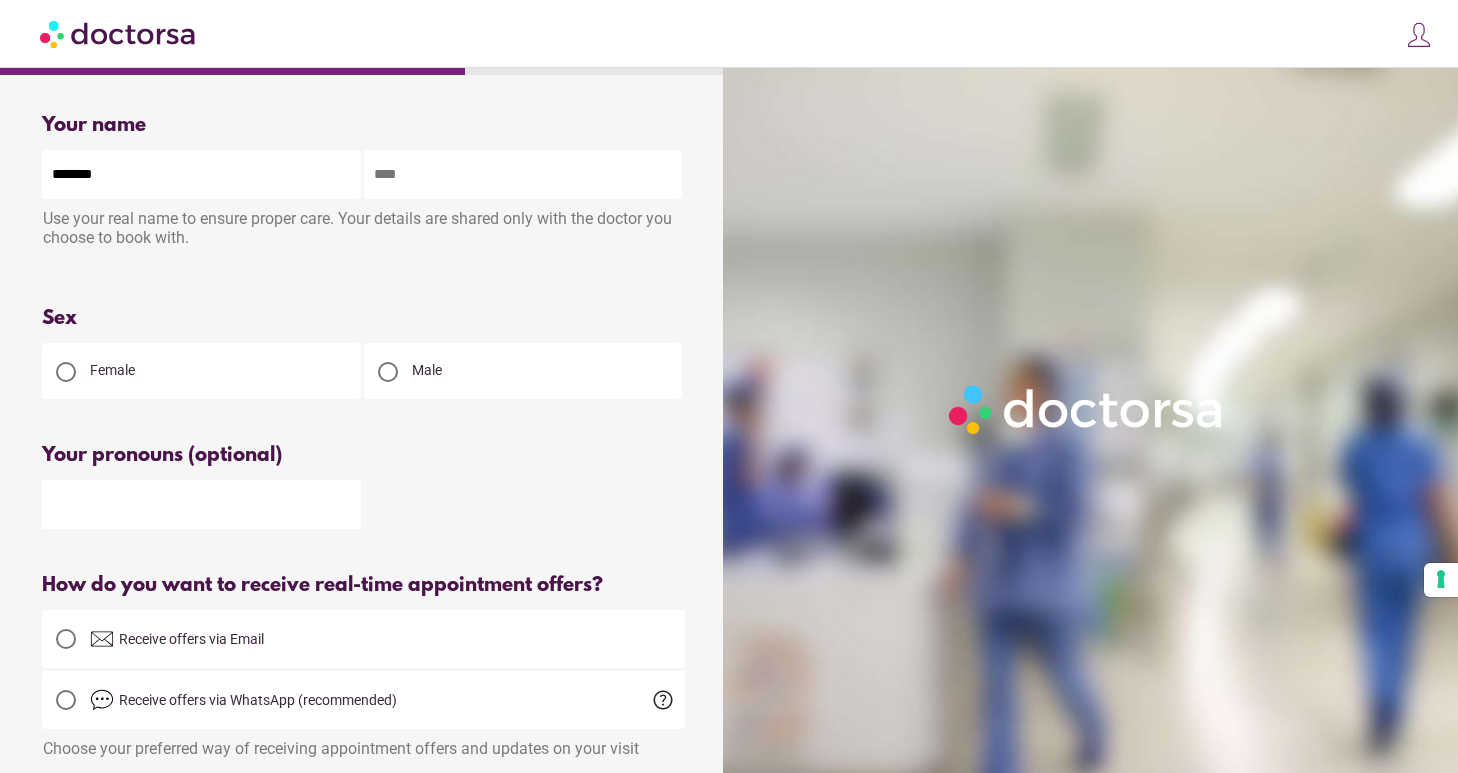 type on "*********" 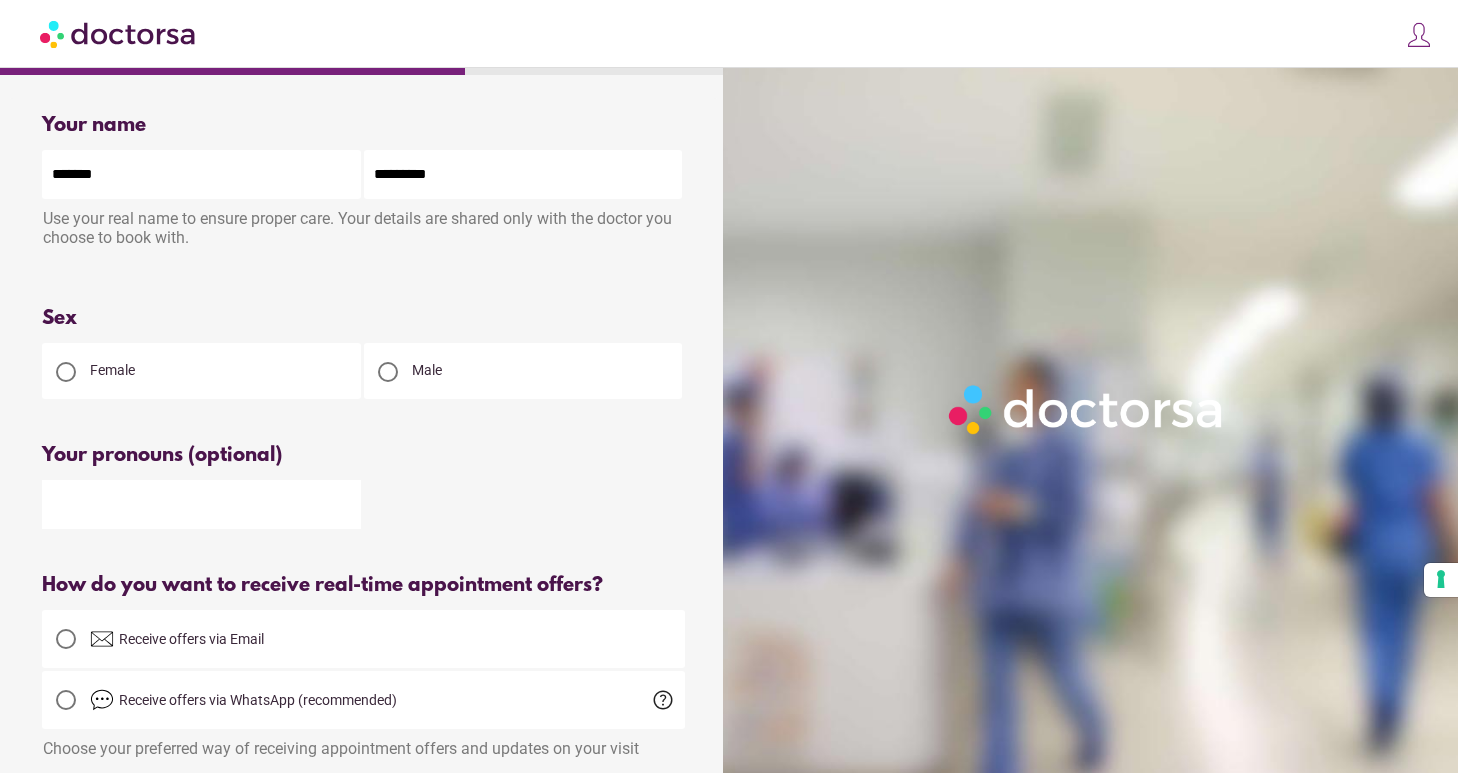 type on "**********" 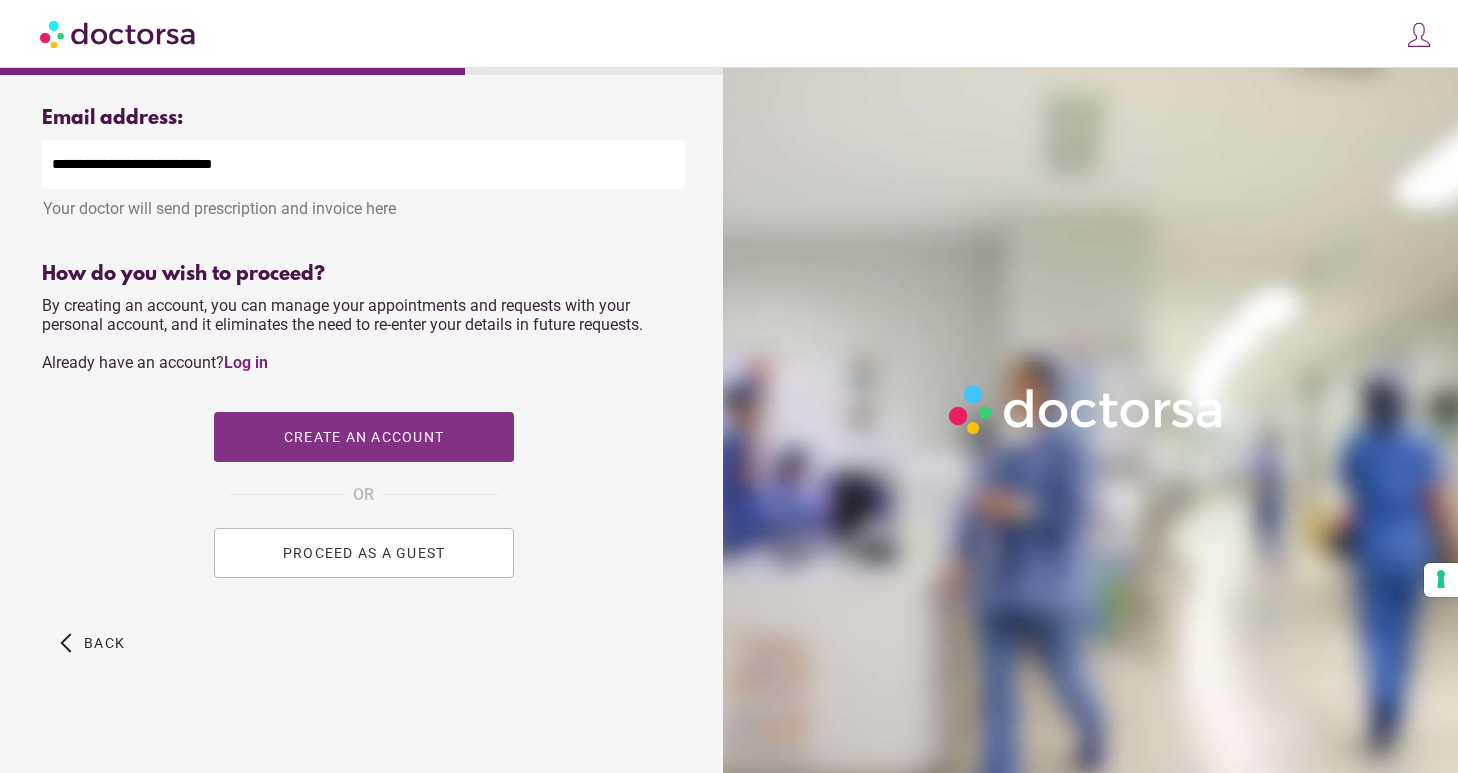 scroll, scrollTop: 707, scrollLeft: 0, axis: vertical 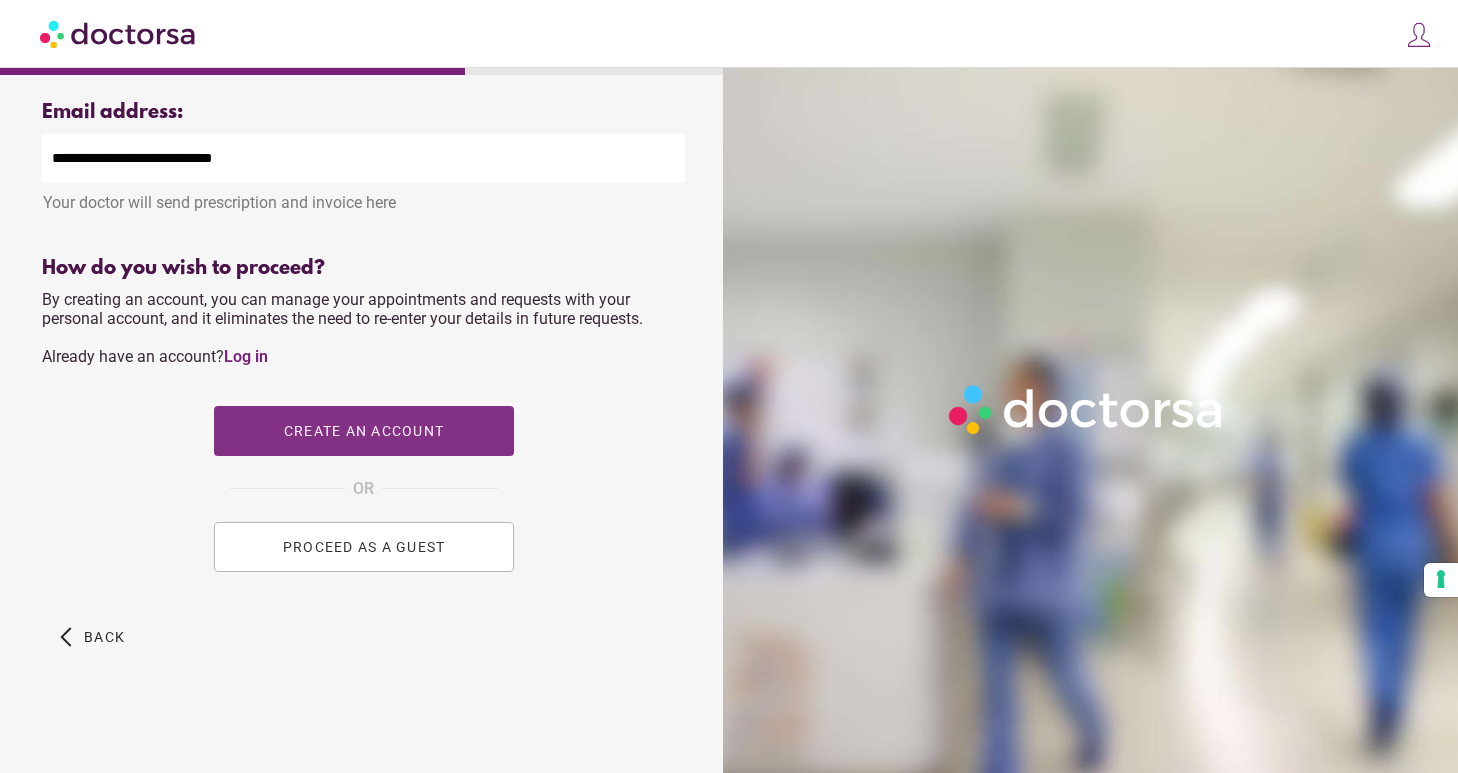 click at bounding box center (364, 431) 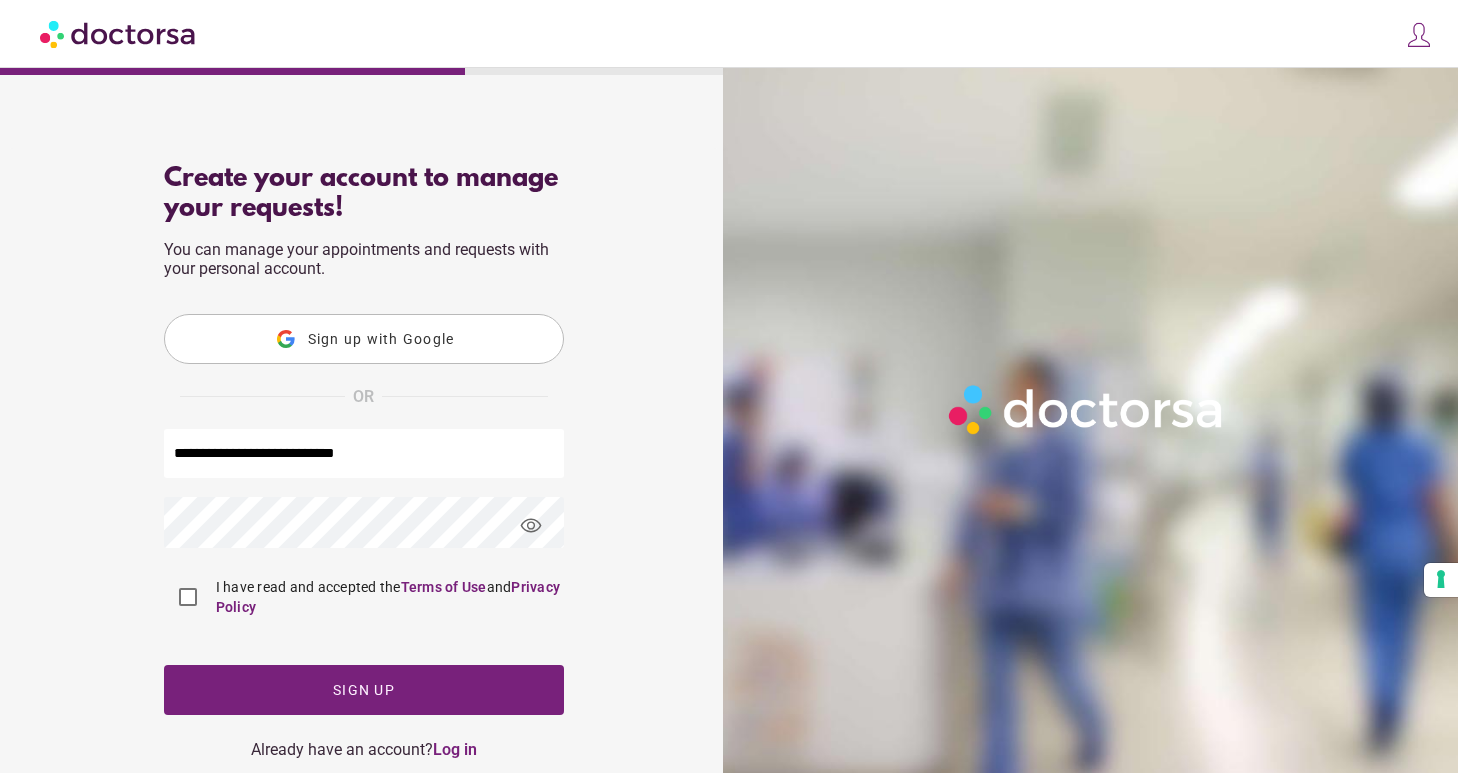 click on "I have read and accepted the  Terms of Use  and  Privacy Policy" at bounding box center (388, 597) 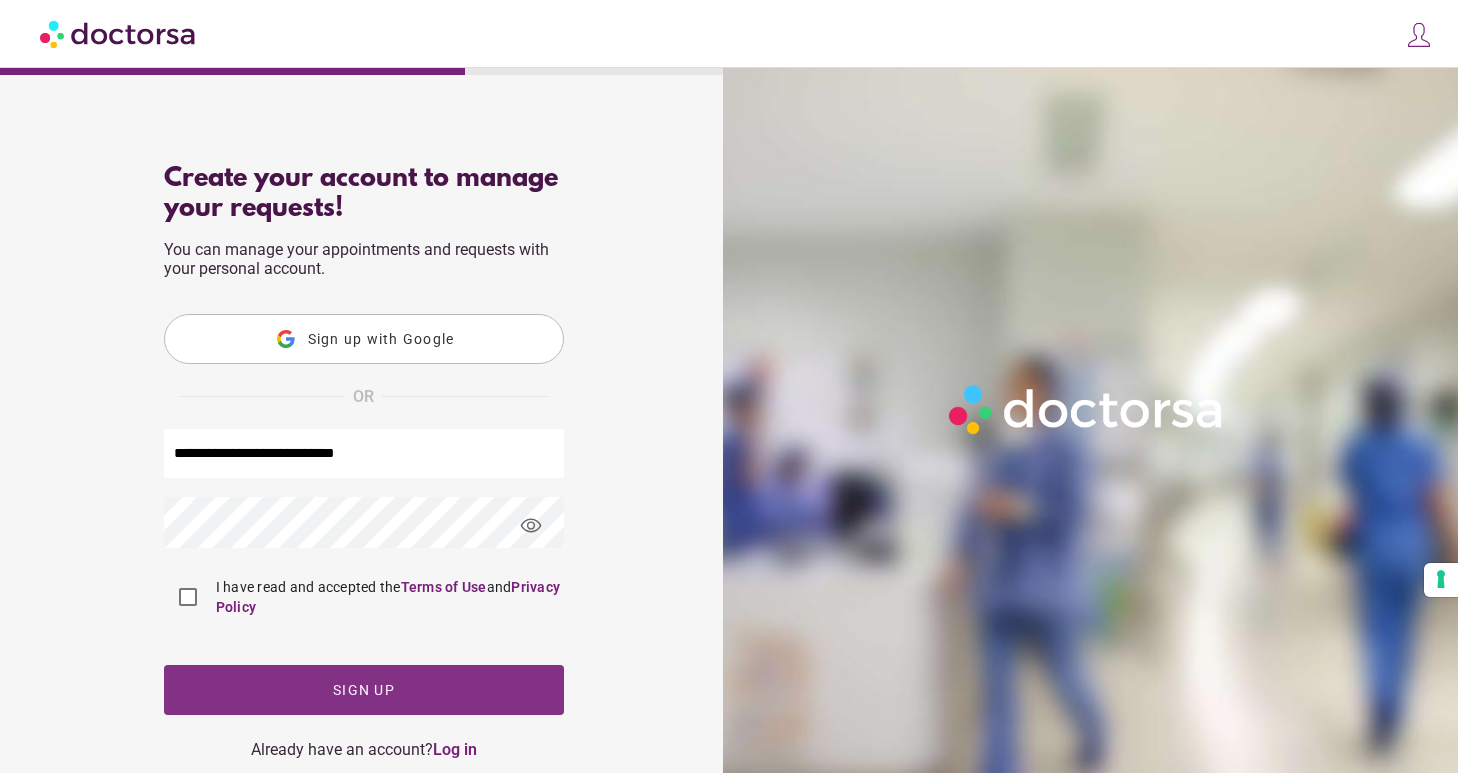 click on "Sign up" at bounding box center [364, 690] 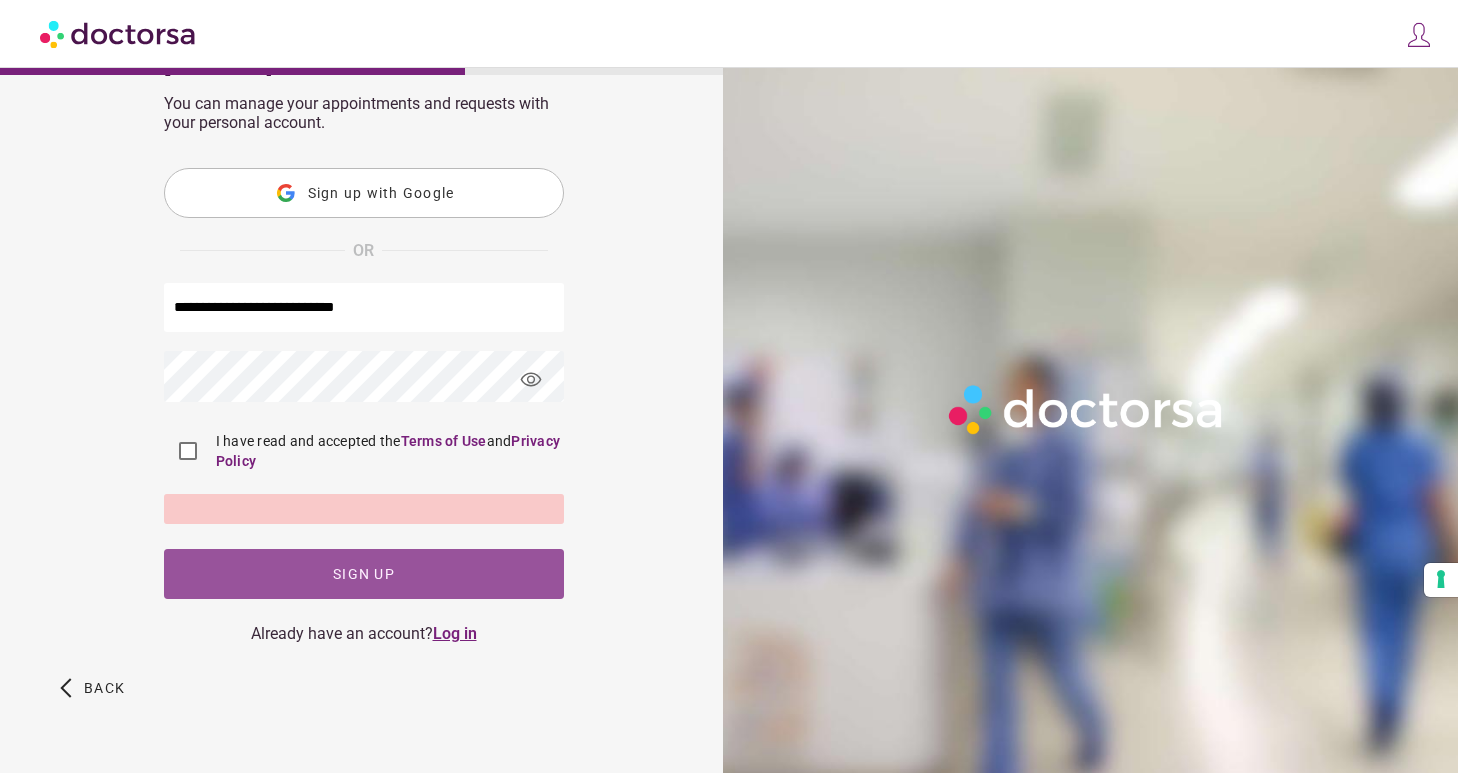 click on "Log in" at bounding box center (455, 633) 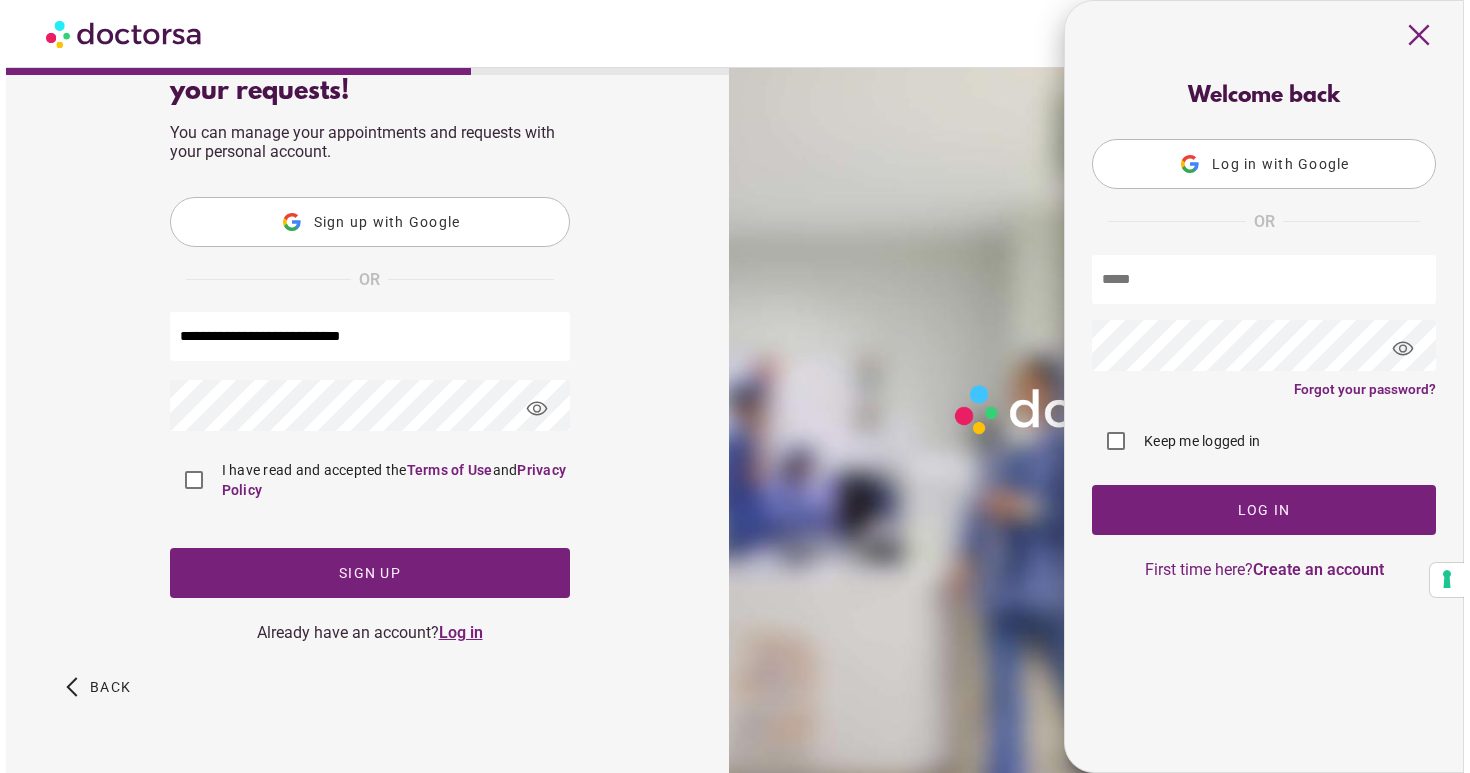 scroll, scrollTop: 118, scrollLeft: 0, axis: vertical 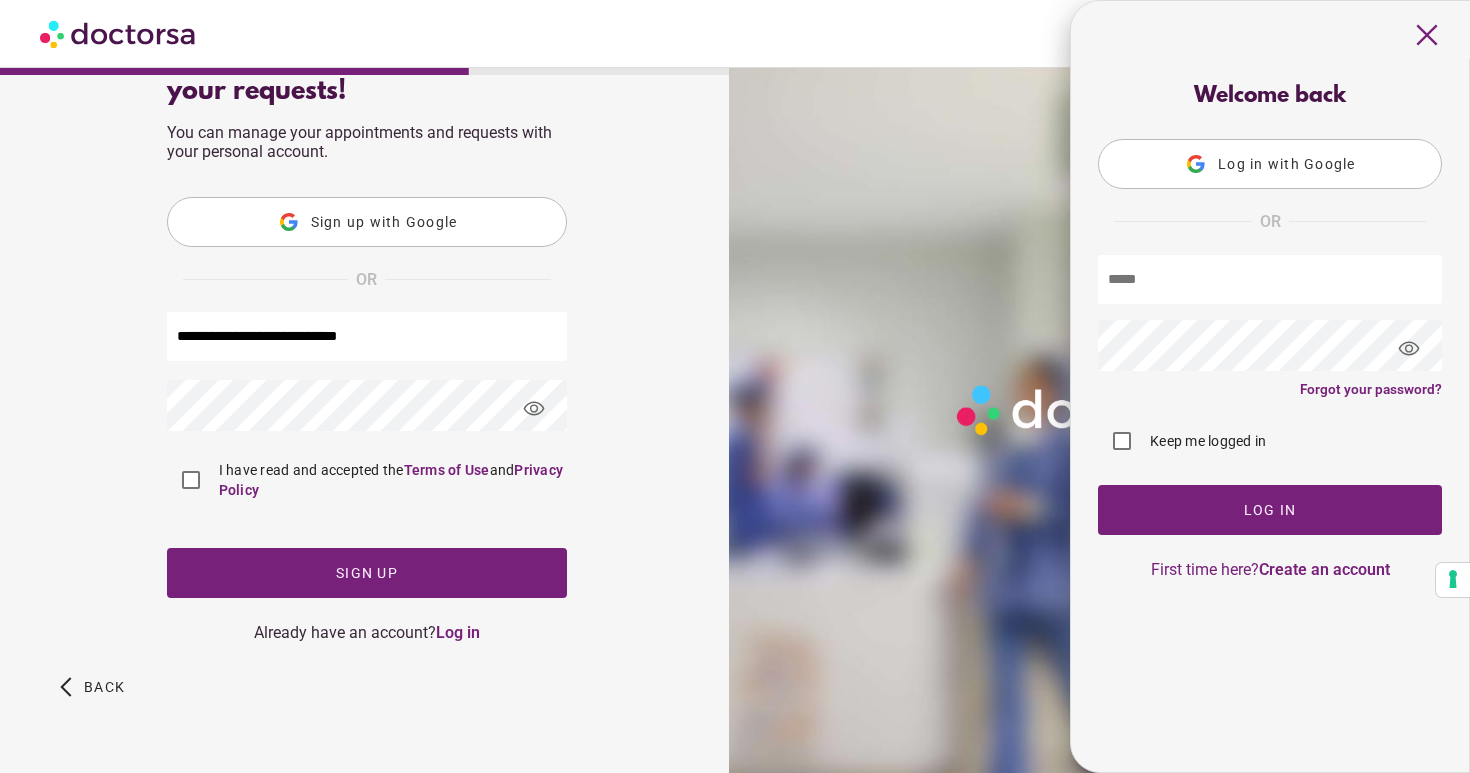 click at bounding box center (1270, 279) 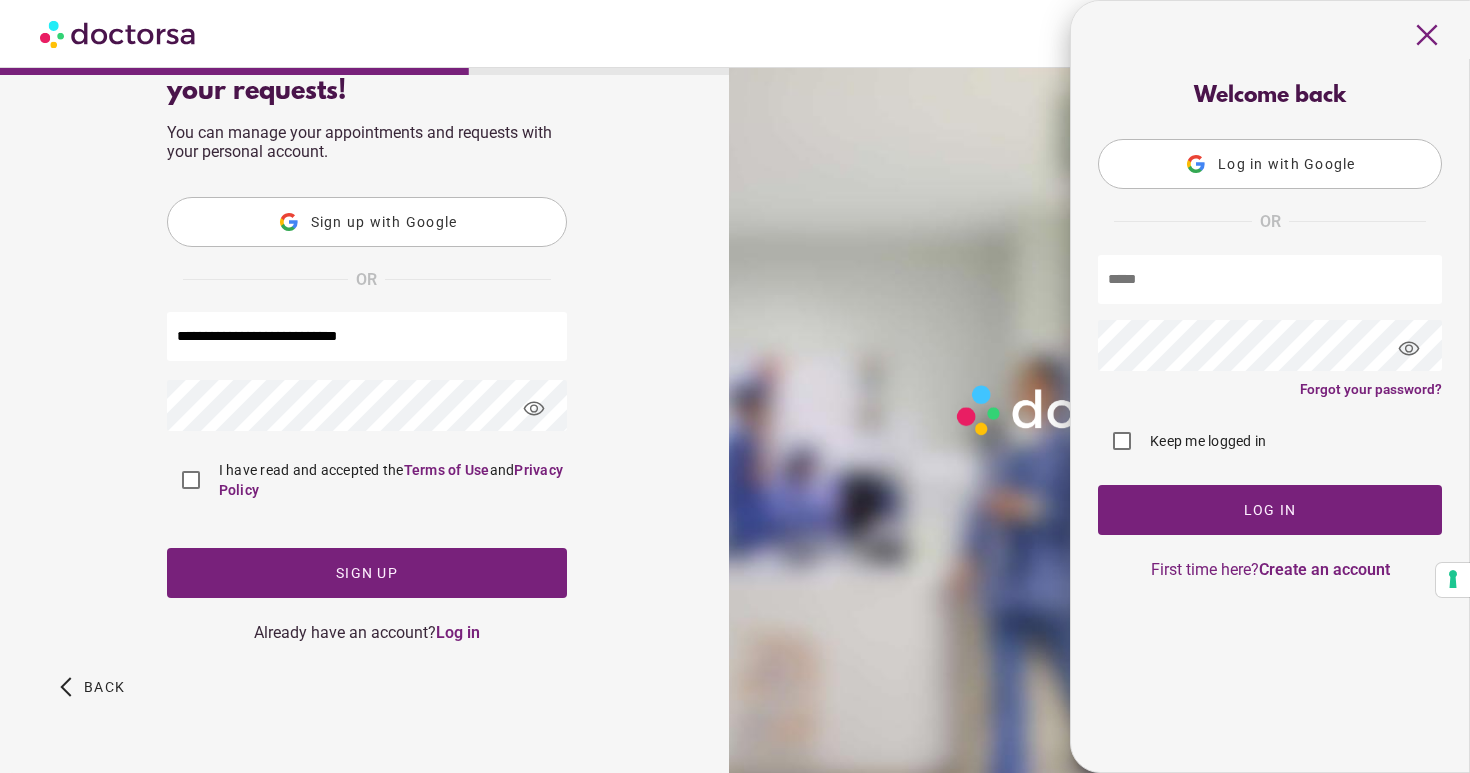 type on "**********" 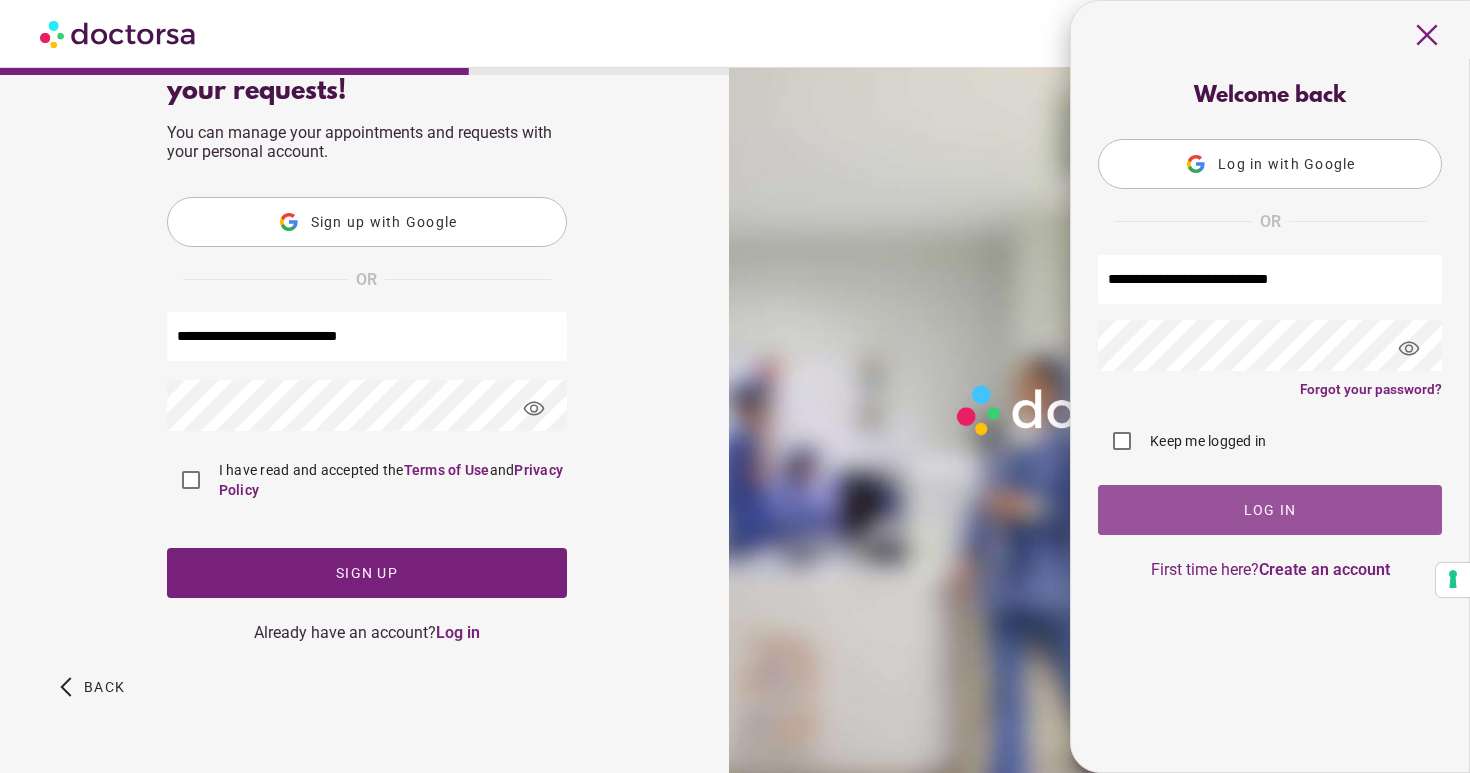 click at bounding box center [1270, 510] 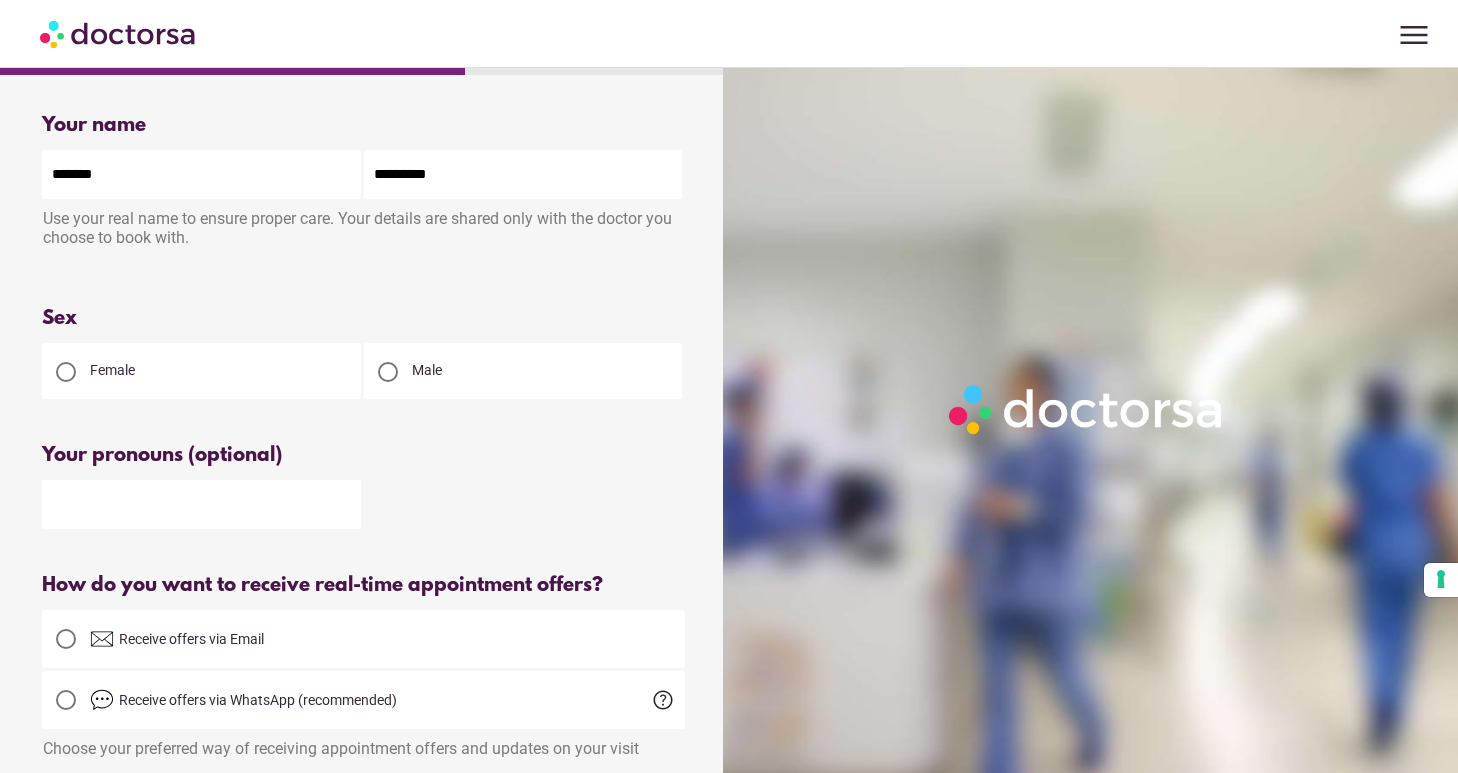 scroll, scrollTop: 0, scrollLeft: 0, axis: both 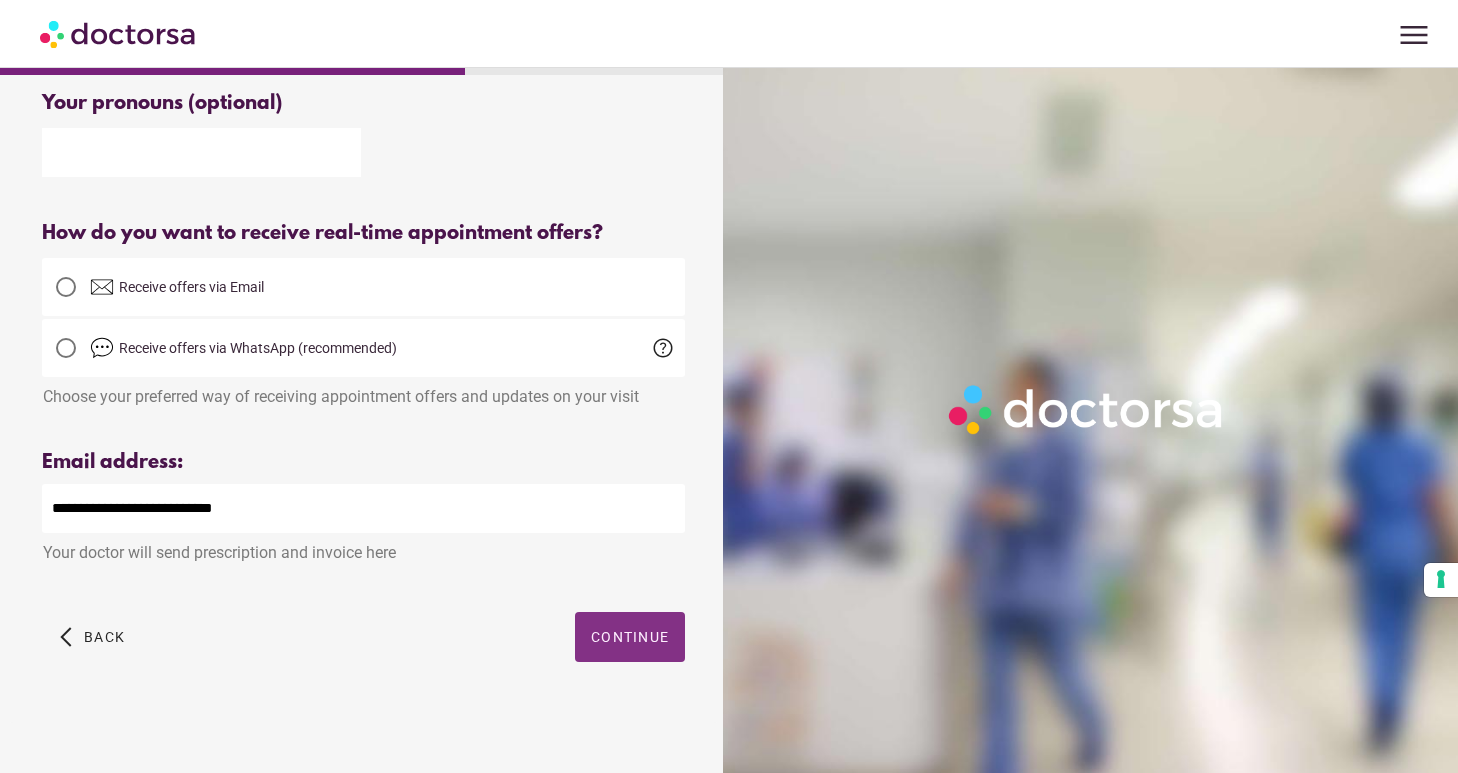 click on "Continue" at bounding box center [630, 637] 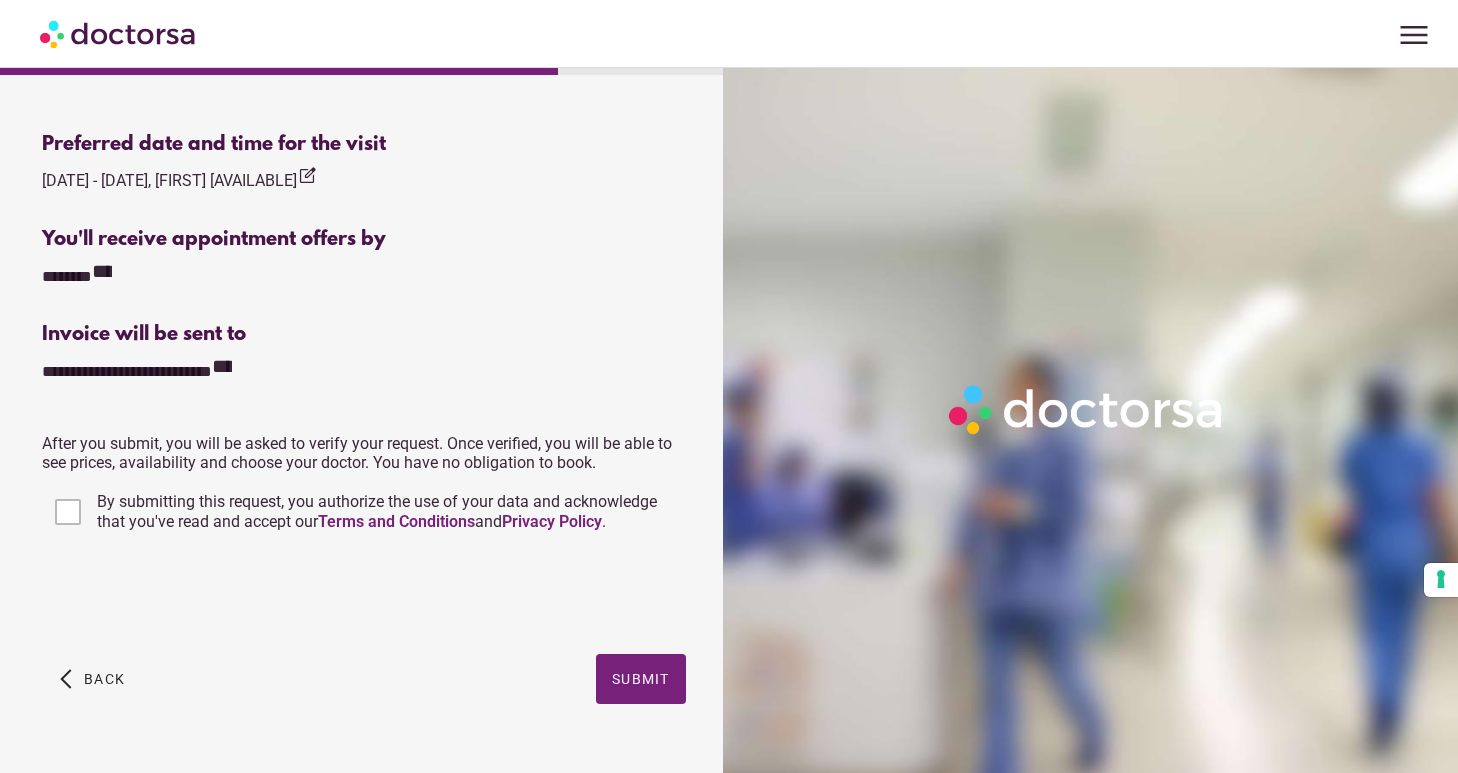 scroll, scrollTop: 722, scrollLeft: 0, axis: vertical 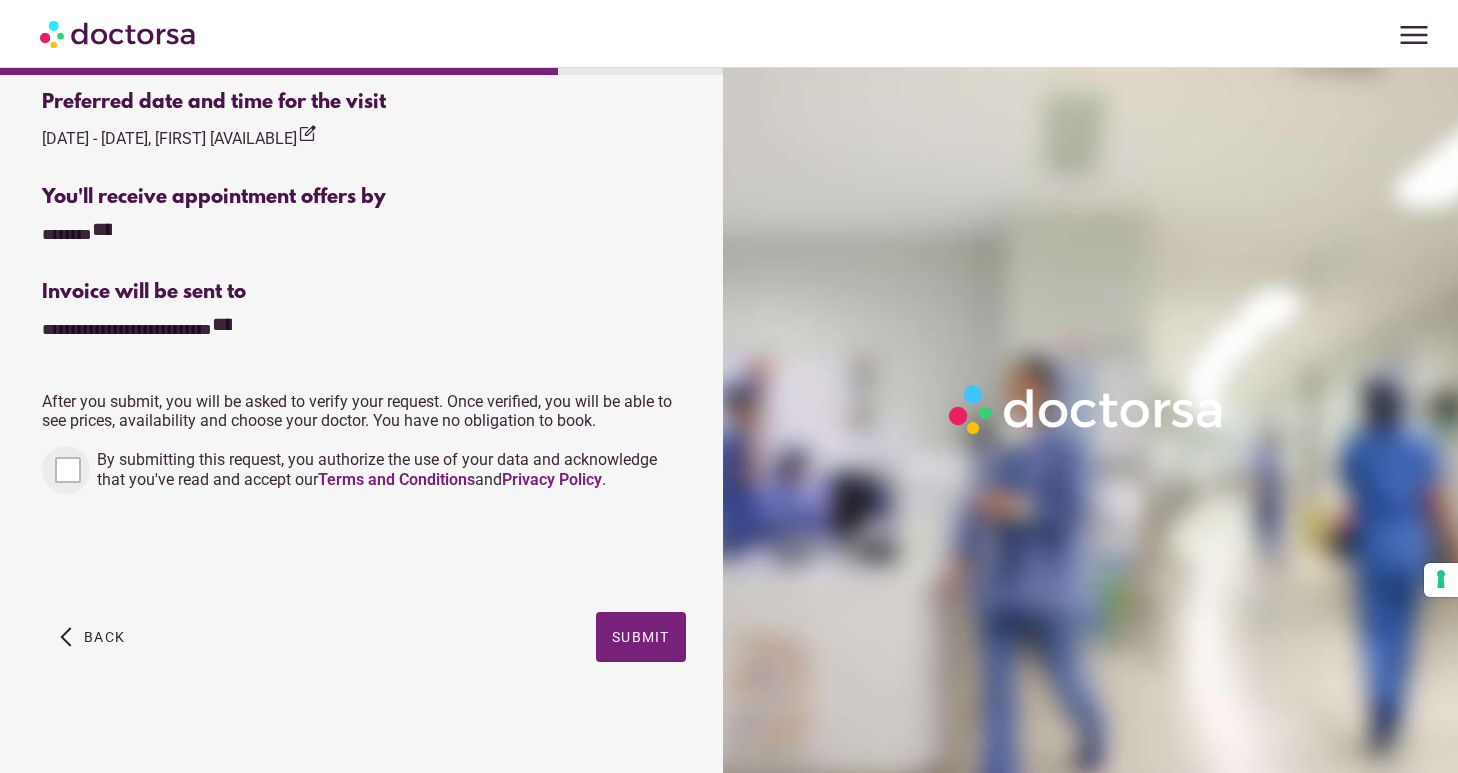 click at bounding box center (66, 470) 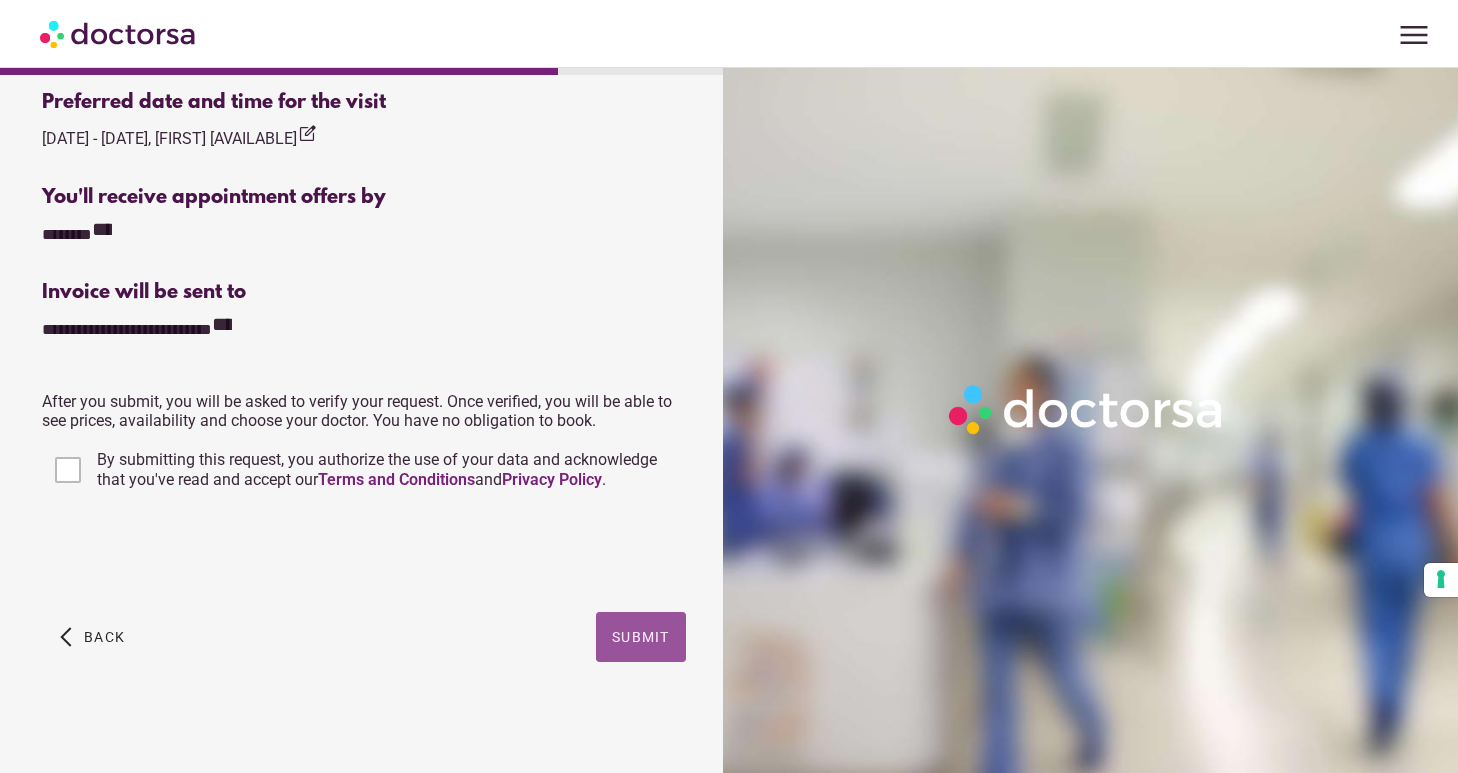 click on "Submit" at bounding box center (641, 637) 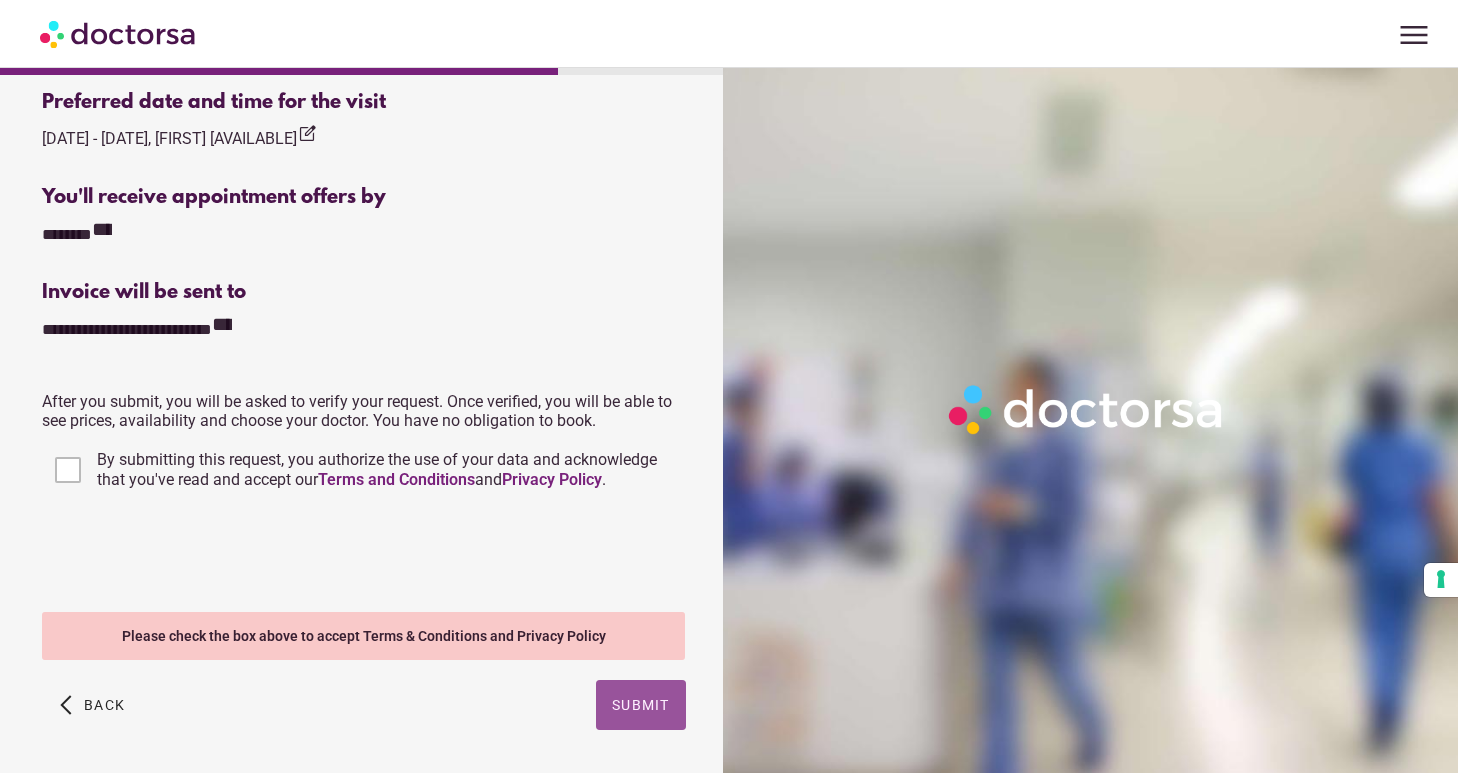 click on "Submit" at bounding box center (641, 705) 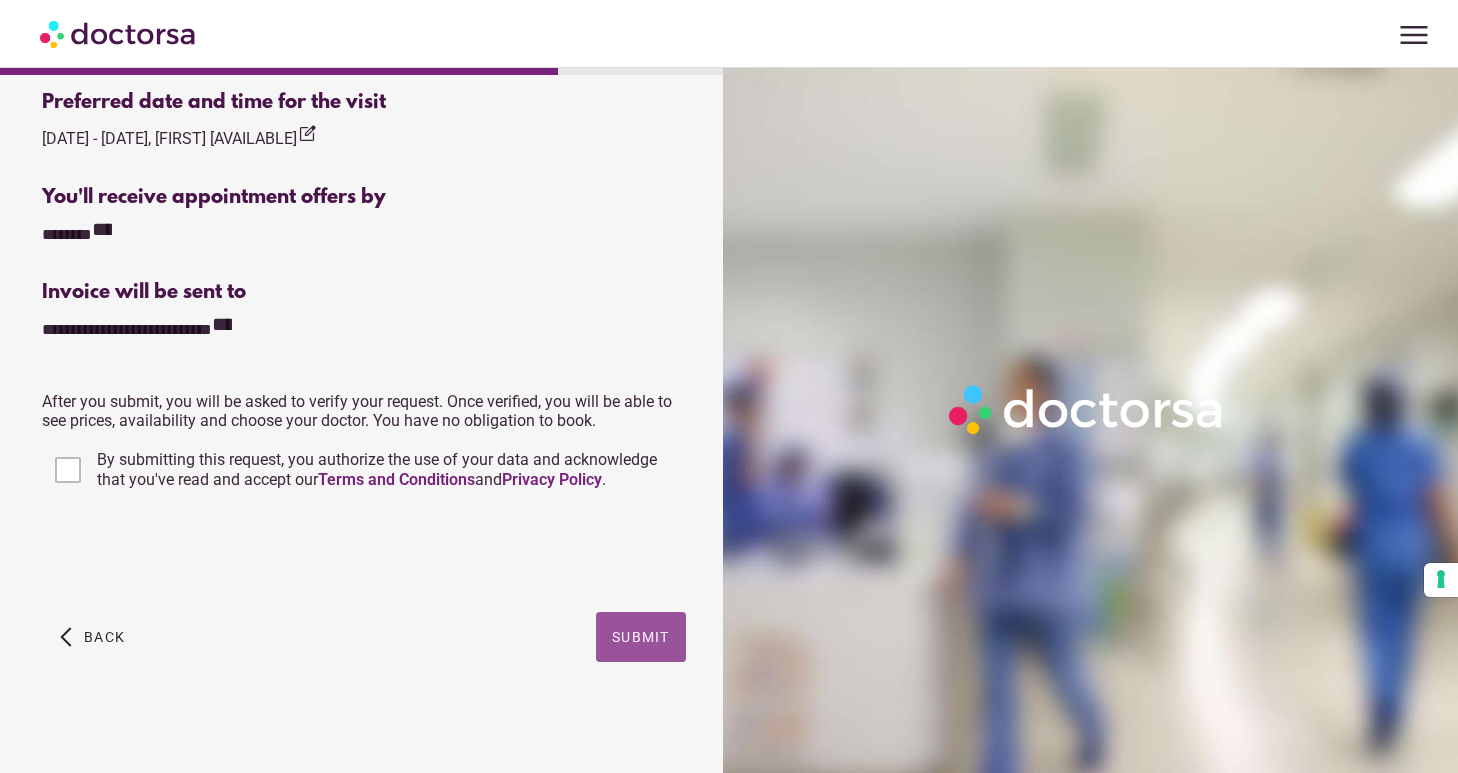 click at bounding box center (641, 637) 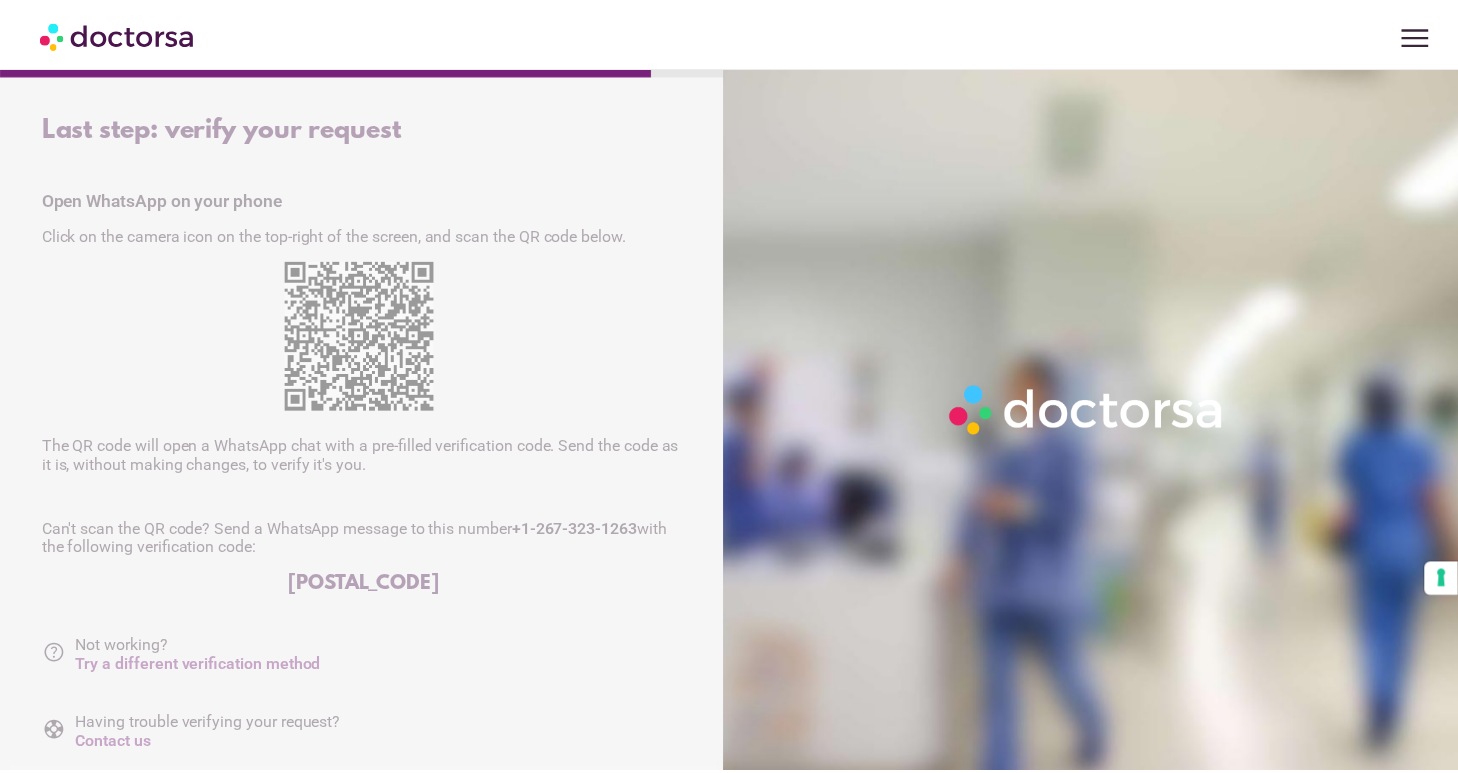 scroll, scrollTop: 0, scrollLeft: 0, axis: both 